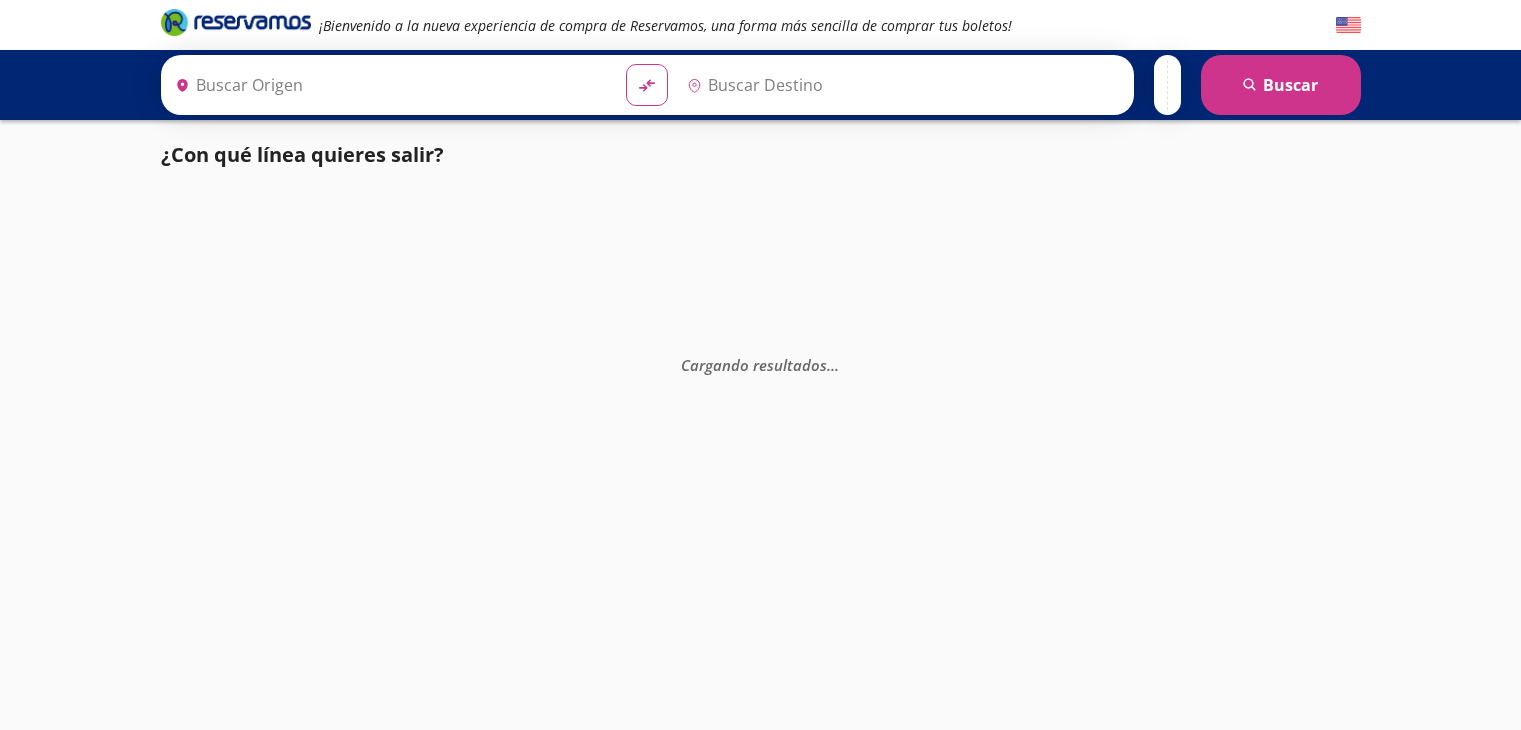 scroll, scrollTop: 0, scrollLeft: 0, axis: both 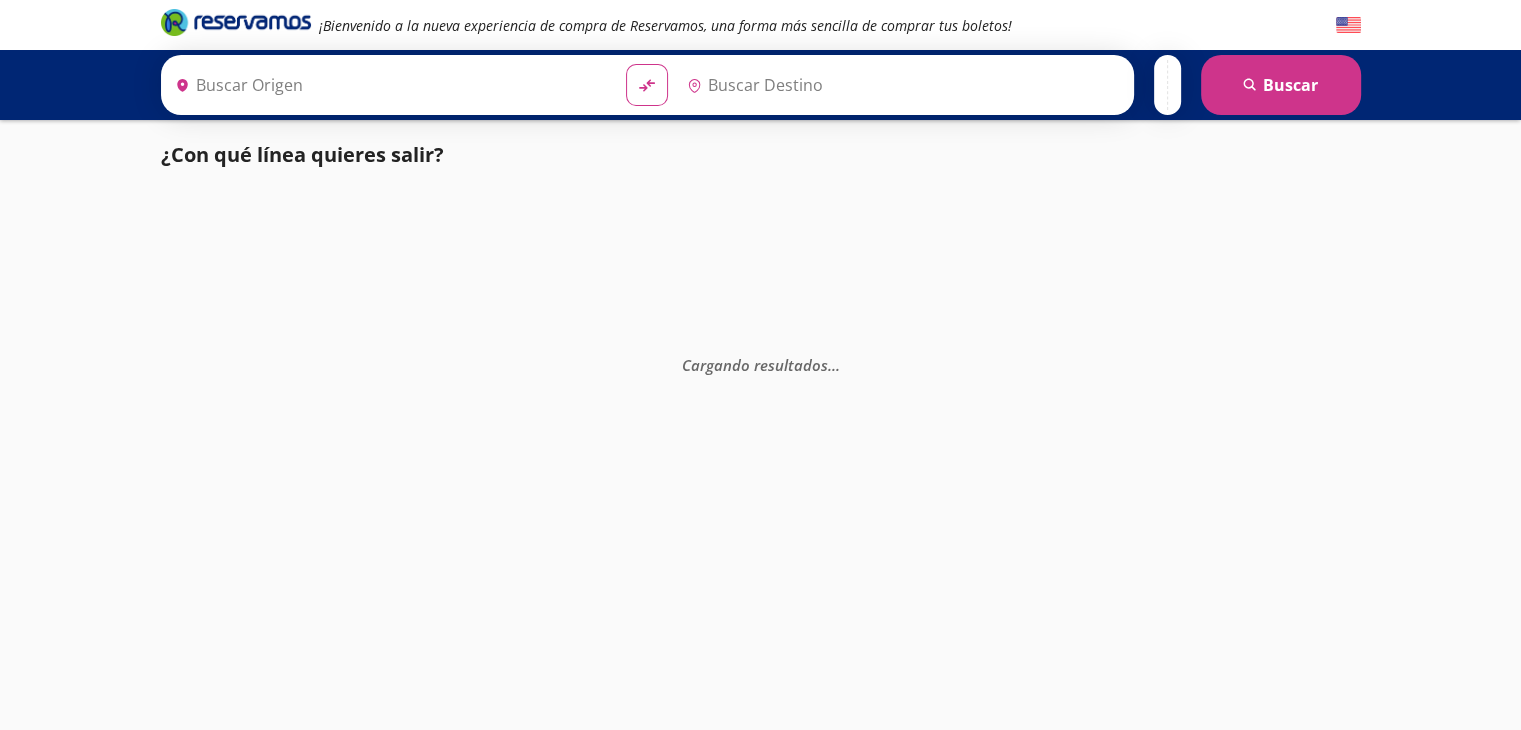 type on "[GEOGRAPHIC_DATA], [GEOGRAPHIC_DATA]" 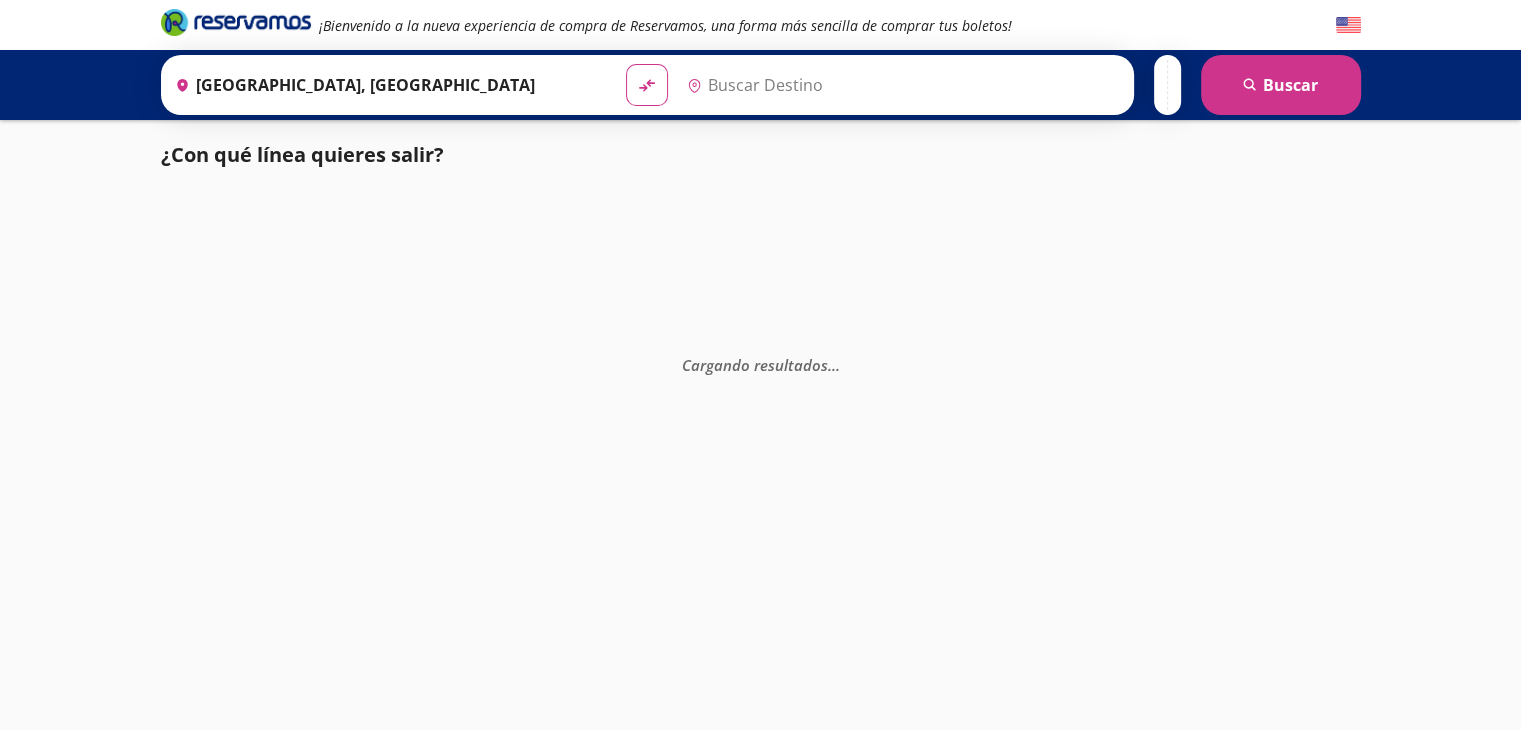 type on "Manzanillo, Colima" 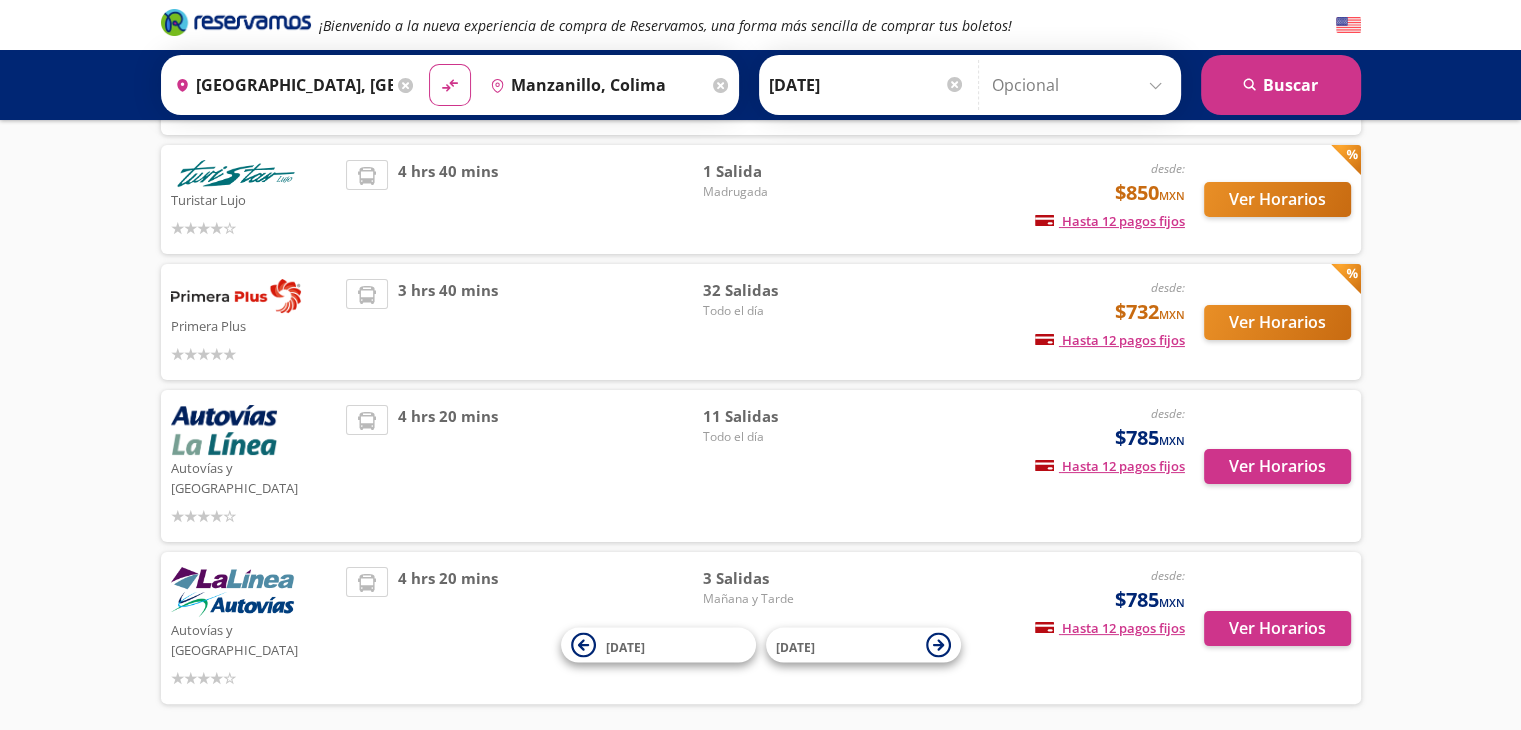 scroll, scrollTop: 279, scrollLeft: 0, axis: vertical 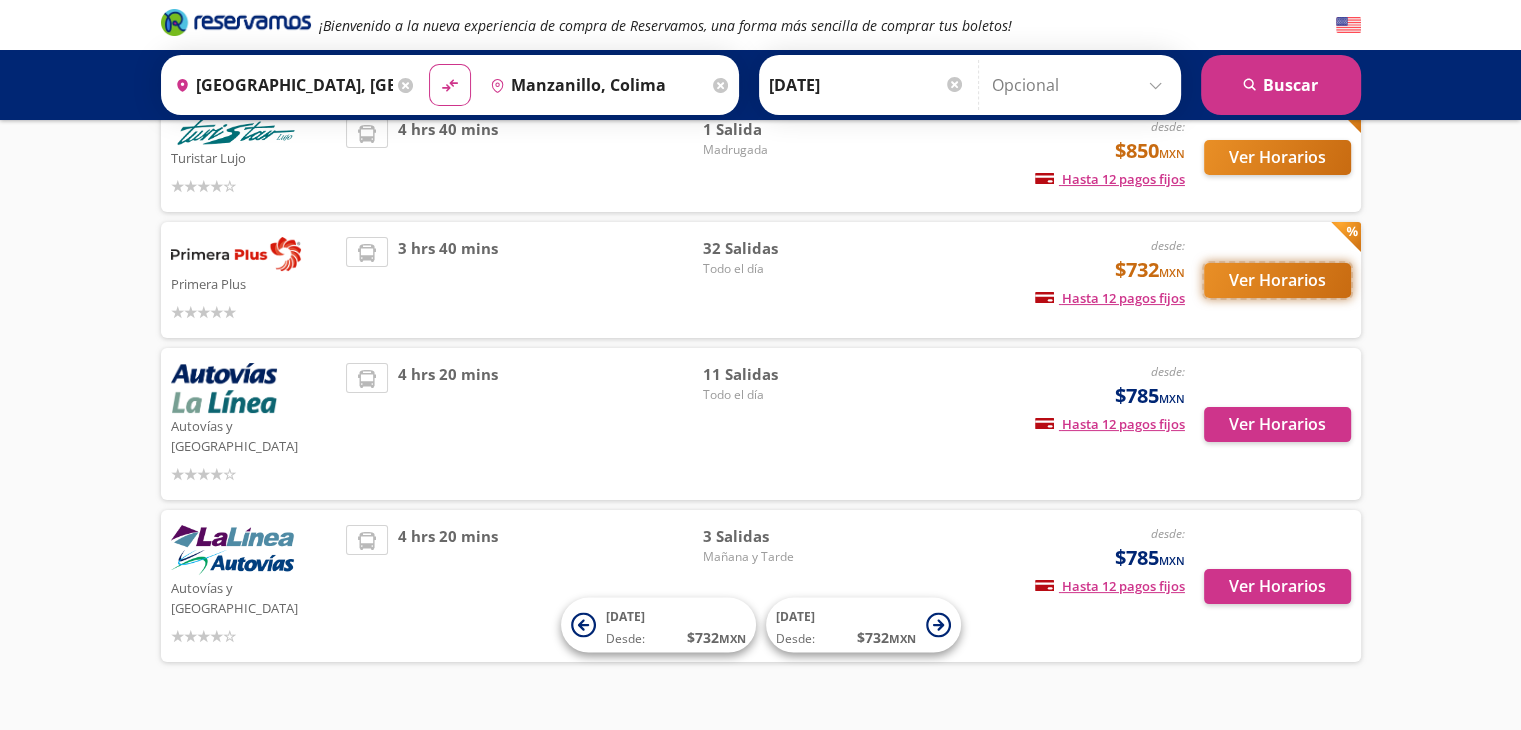 click on "Ver Horarios" at bounding box center (1277, 280) 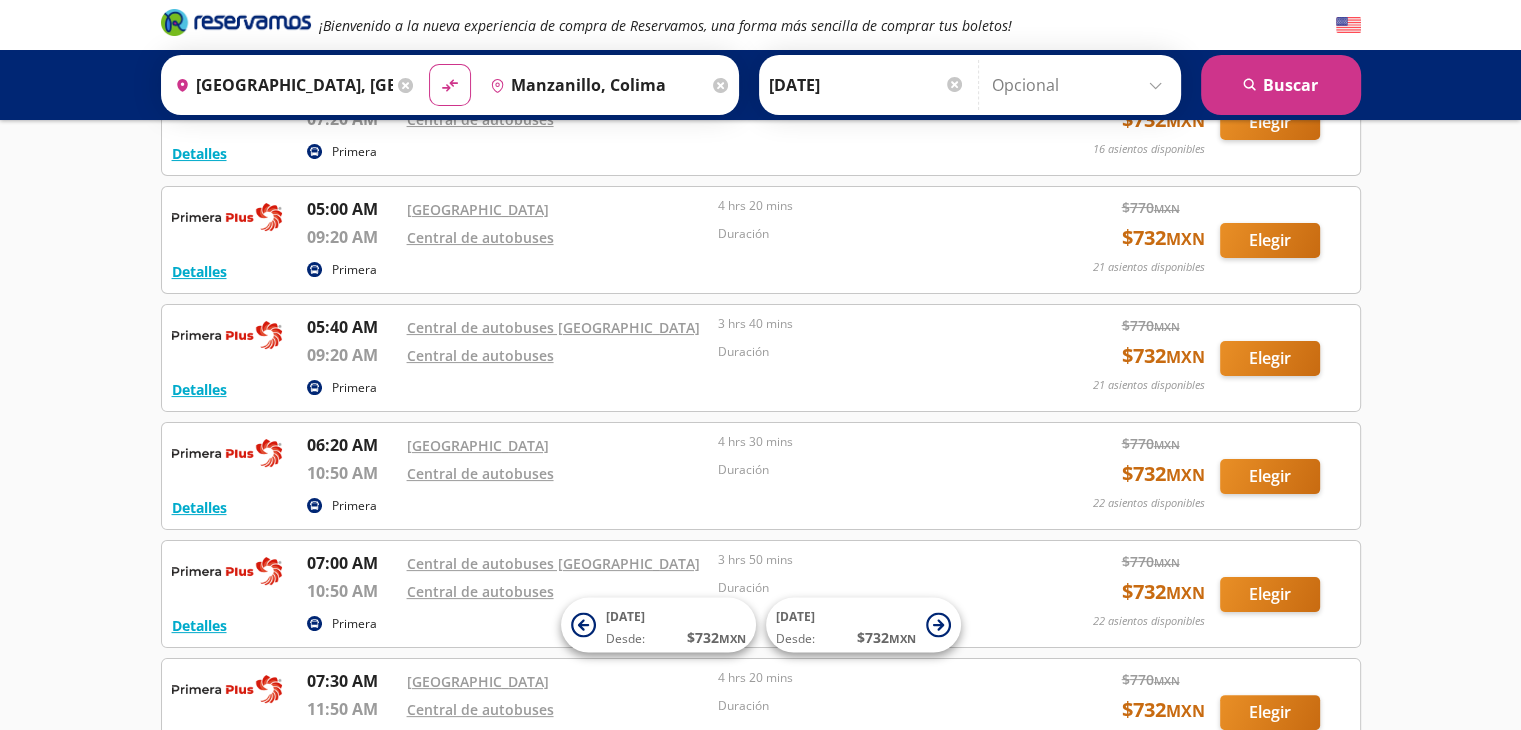 scroll, scrollTop: 0, scrollLeft: 0, axis: both 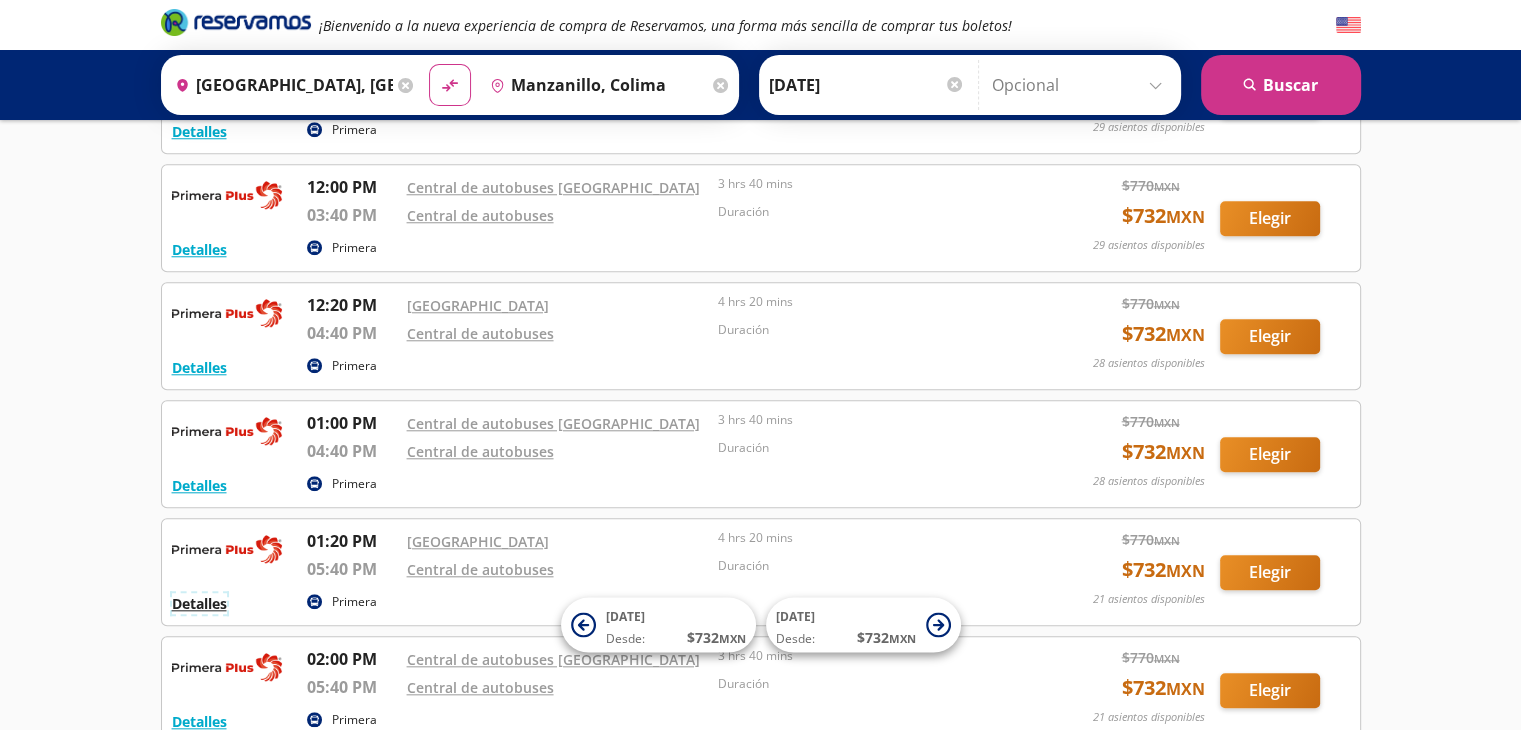 click on "Detalles" at bounding box center (199, 603) 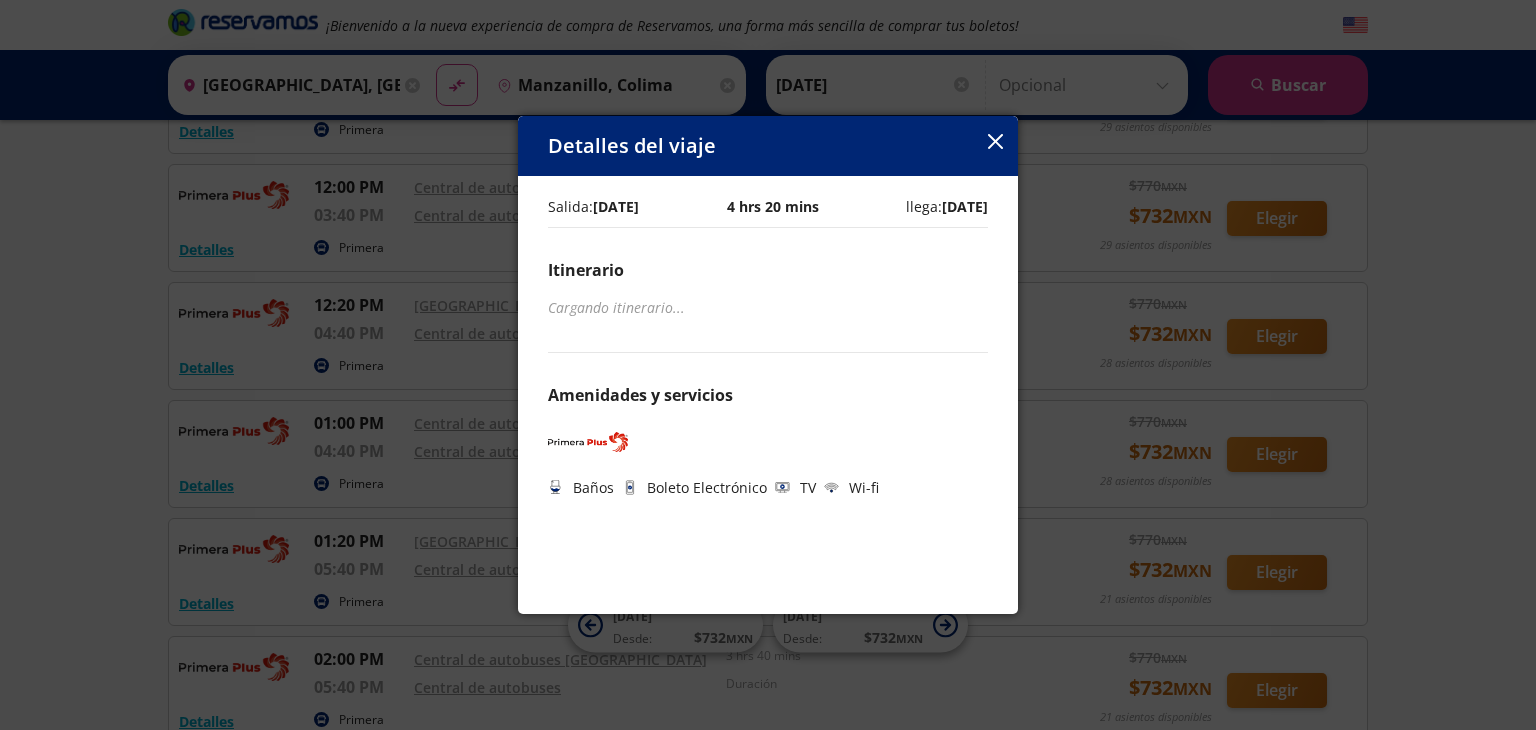 click on "Cargando itinerario ..." at bounding box center [616, 307] 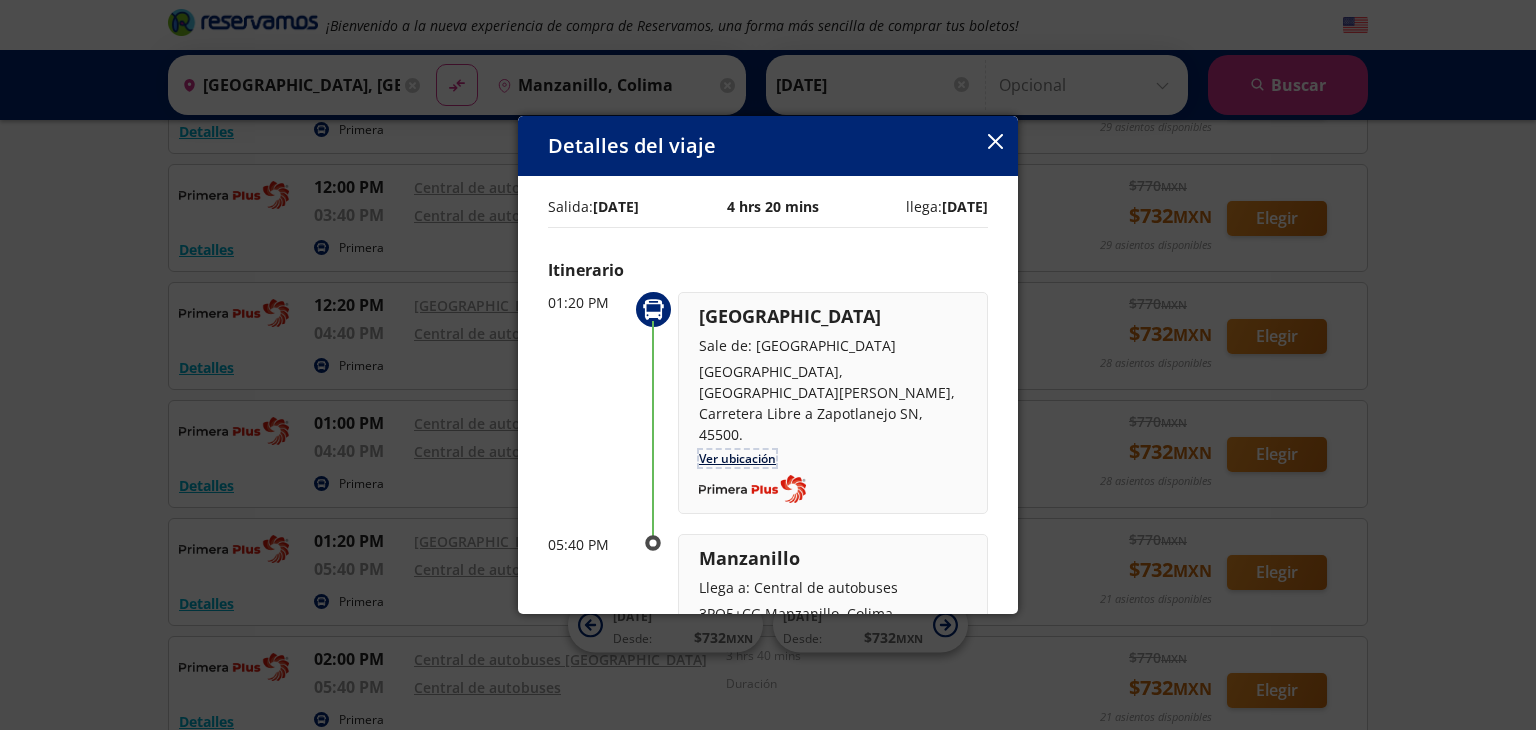click on "Ver ubicación" at bounding box center [737, 458] 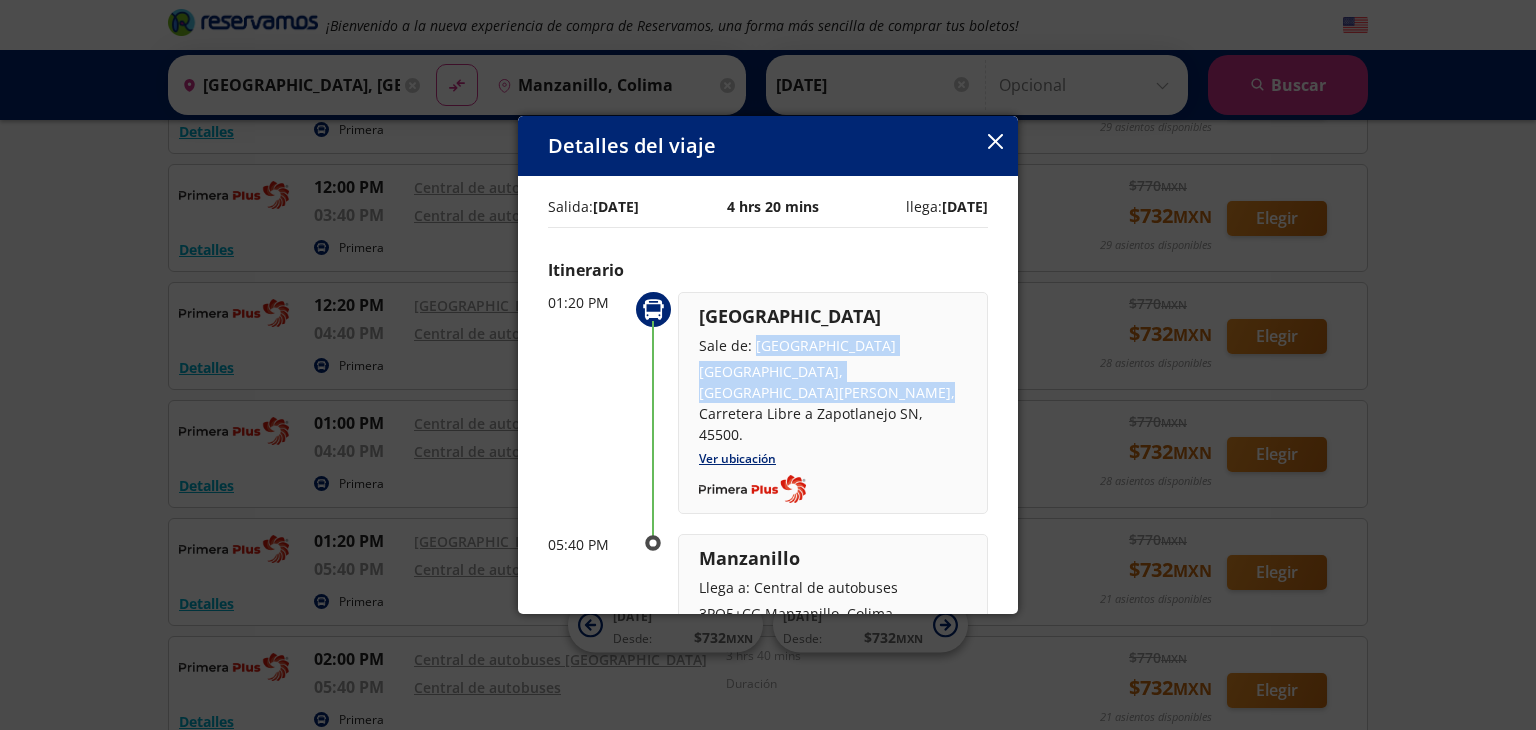 drag, startPoint x: 752, startPoint y: 349, endPoint x: 806, endPoint y: 401, distance: 74.96666 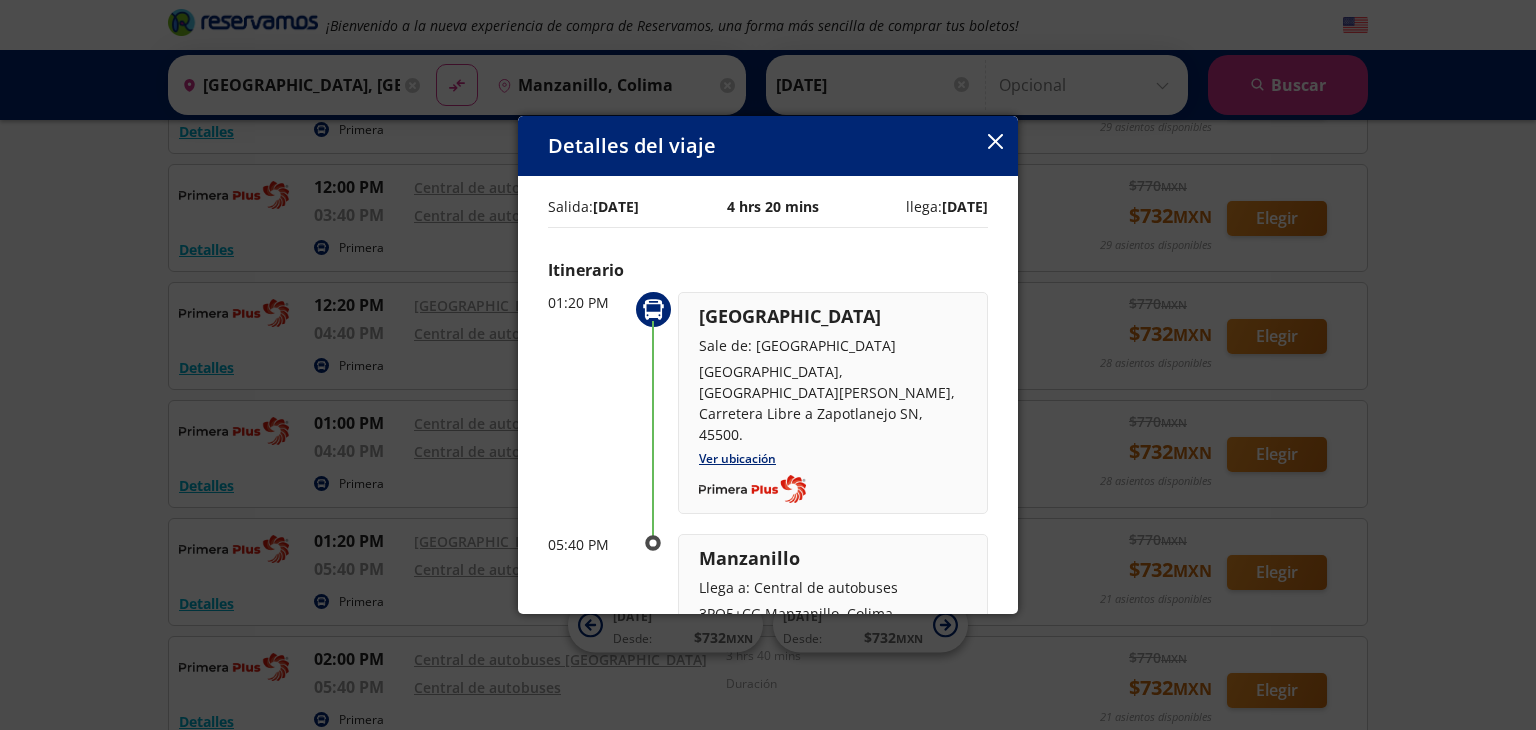 click on "[GEOGRAPHIC_DATA], [GEOGRAPHIC_DATA][PERSON_NAME], Carretera Libre a Zapotlanejo SN, 45500." at bounding box center (833, 403) 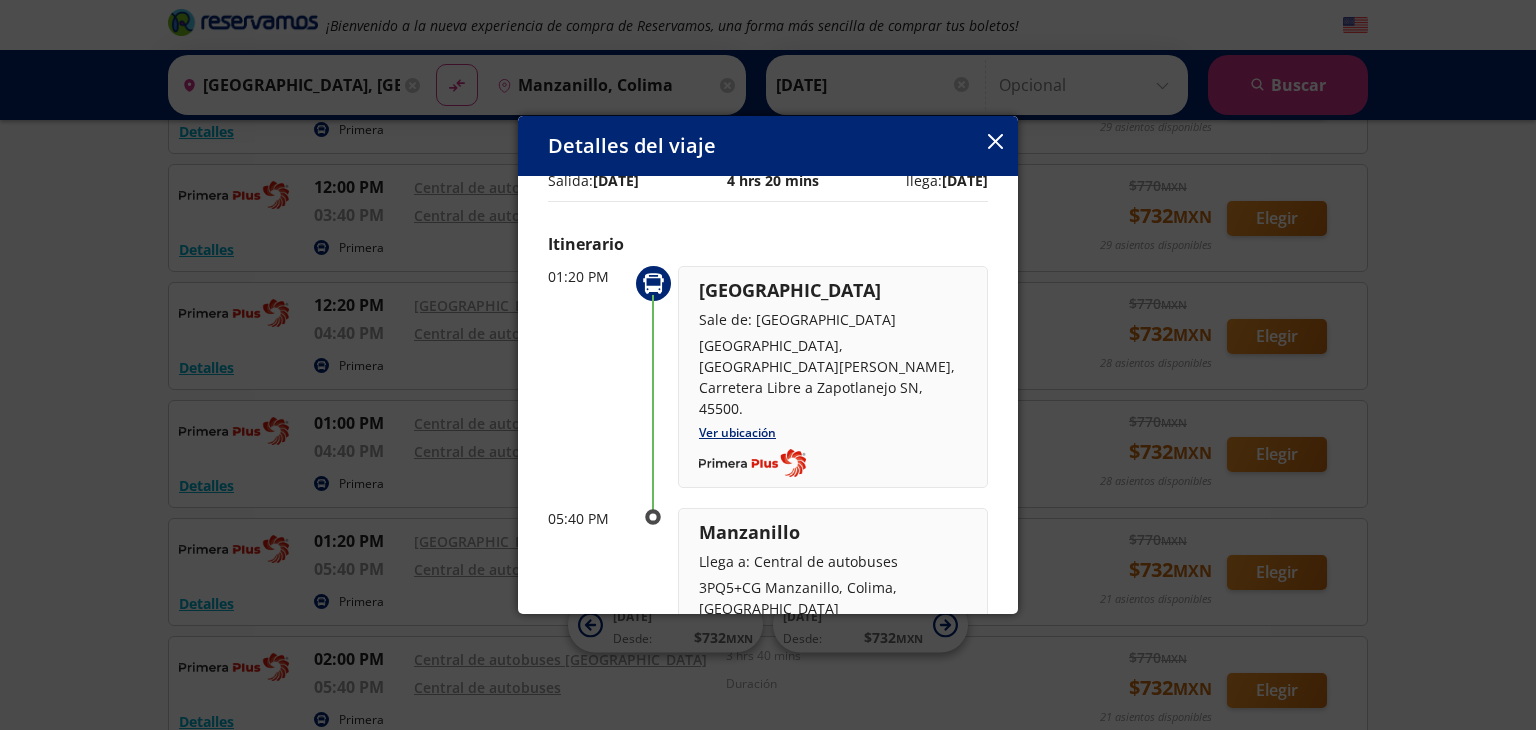 scroll, scrollTop: 28, scrollLeft: 0, axis: vertical 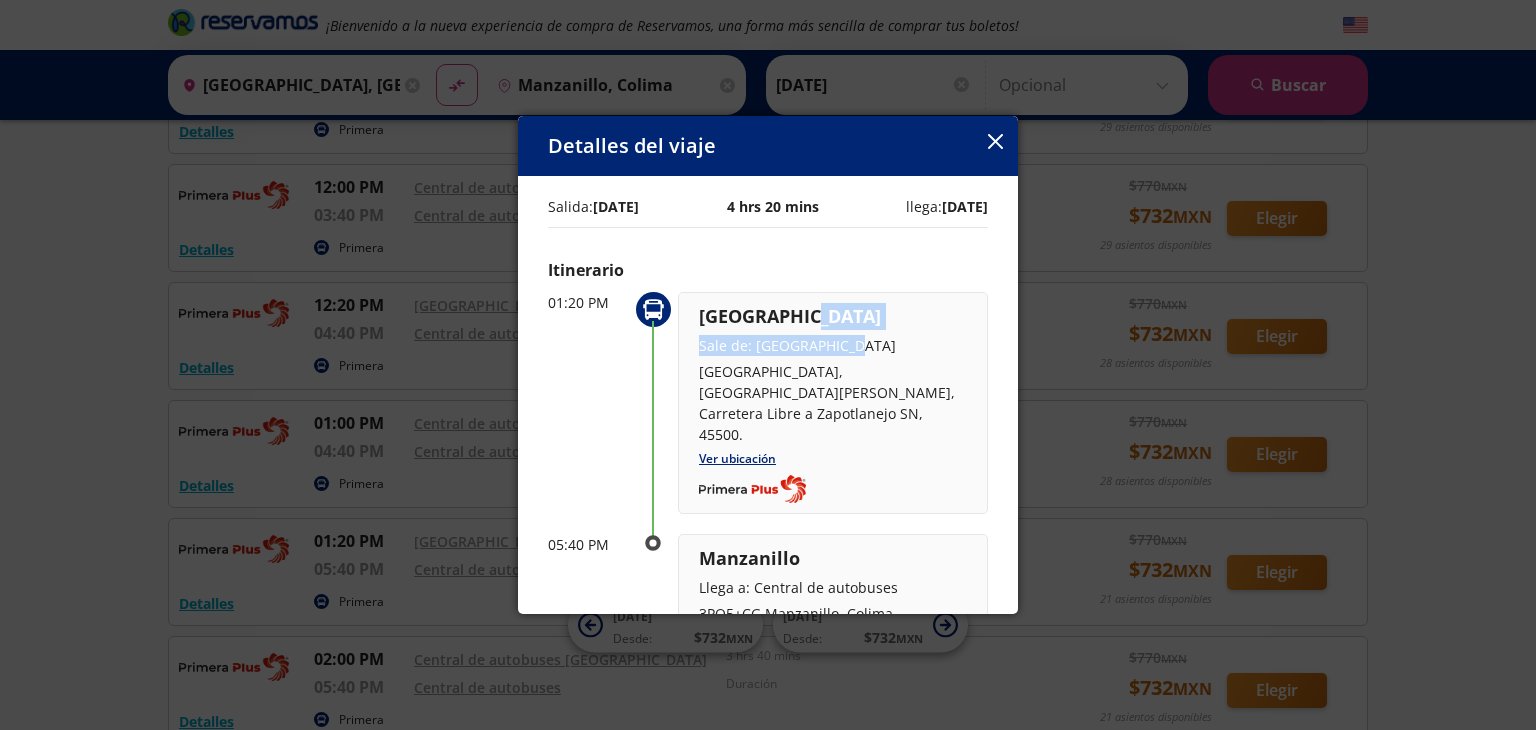 drag, startPoint x: 1017, startPoint y: 313, endPoint x: 995, endPoint y: 289, distance: 32.55764 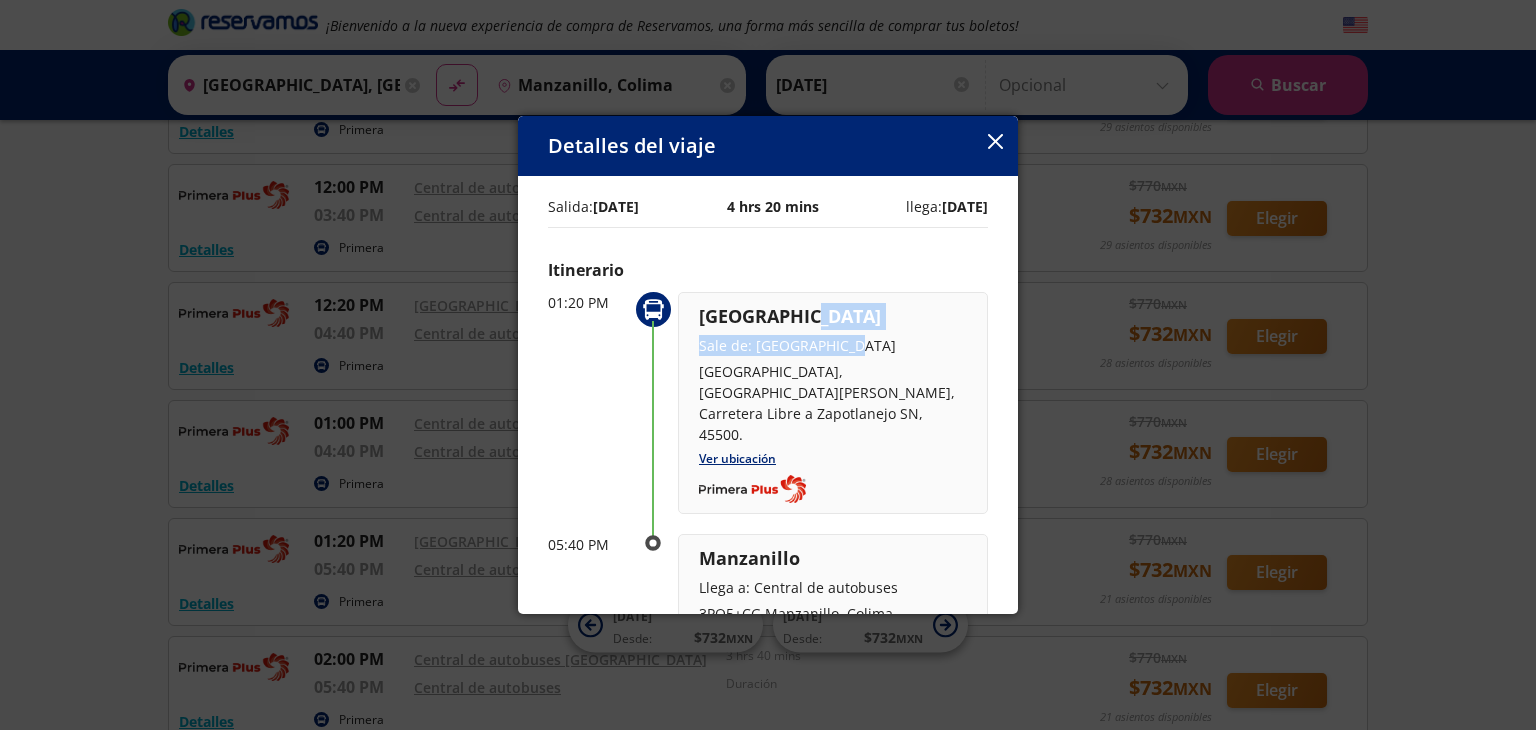 click on "Salida:  [DATE] 4 hrs 20 mins llega:  [DATE] Itinerario 01:20 PM [GEOGRAPHIC_DATA] Sale de:  [GEOGRAPHIC_DATA], [GEOGRAPHIC_DATA][PERSON_NAME], Carretera Libre a Zapotlanejo SN, 45500. Ver ubicación 05:40 PM Manzanillo Llega a:  Central de autobuses 3PQ5+CG Manzanillo, [GEOGRAPHIC_DATA], [GEOGRAPHIC_DATA] Ver ubicación Amenidades y servicios Baños Boleto Electrónico TV Wi-fi" at bounding box center [768, 395] 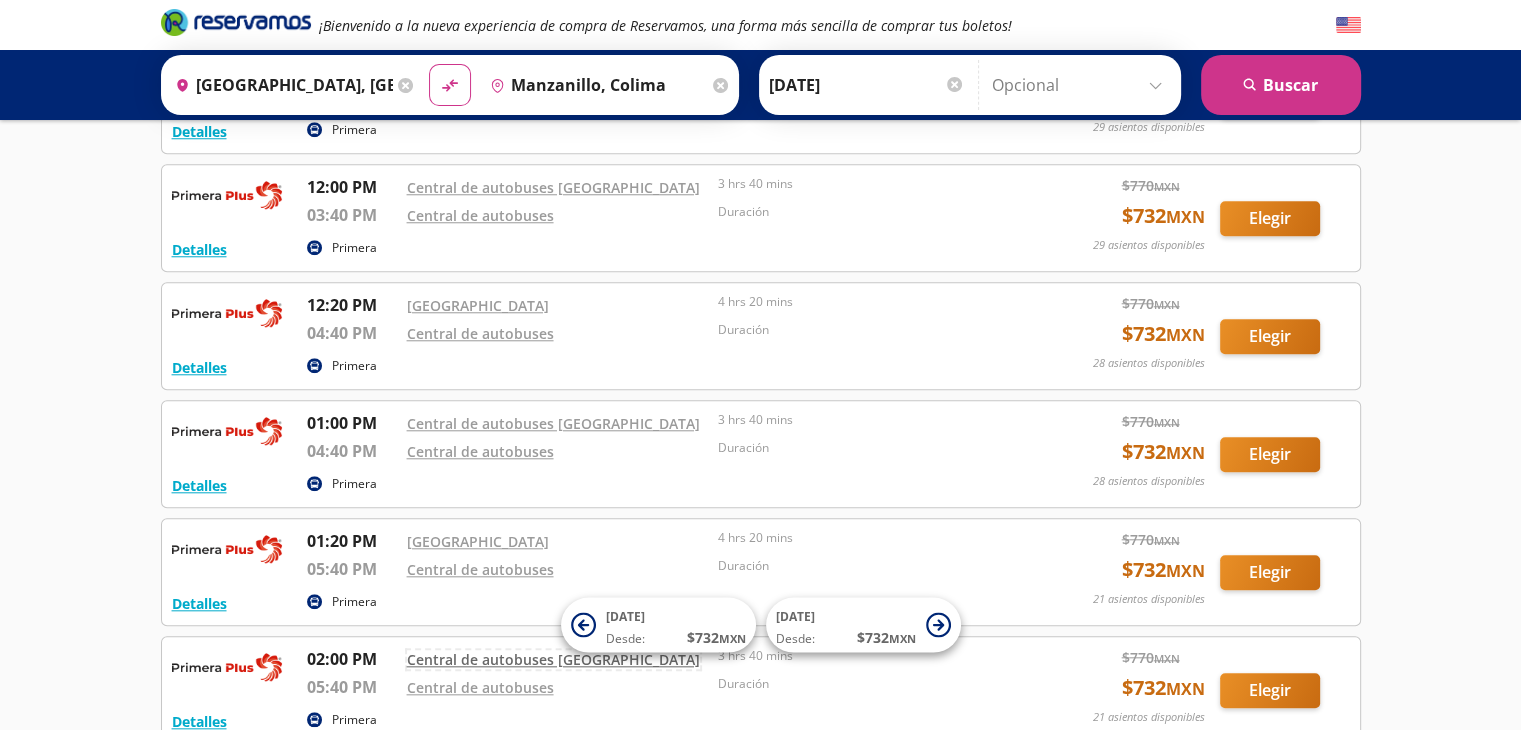 click on "Central de autobuses [GEOGRAPHIC_DATA]" at bounding box center (553, 659) 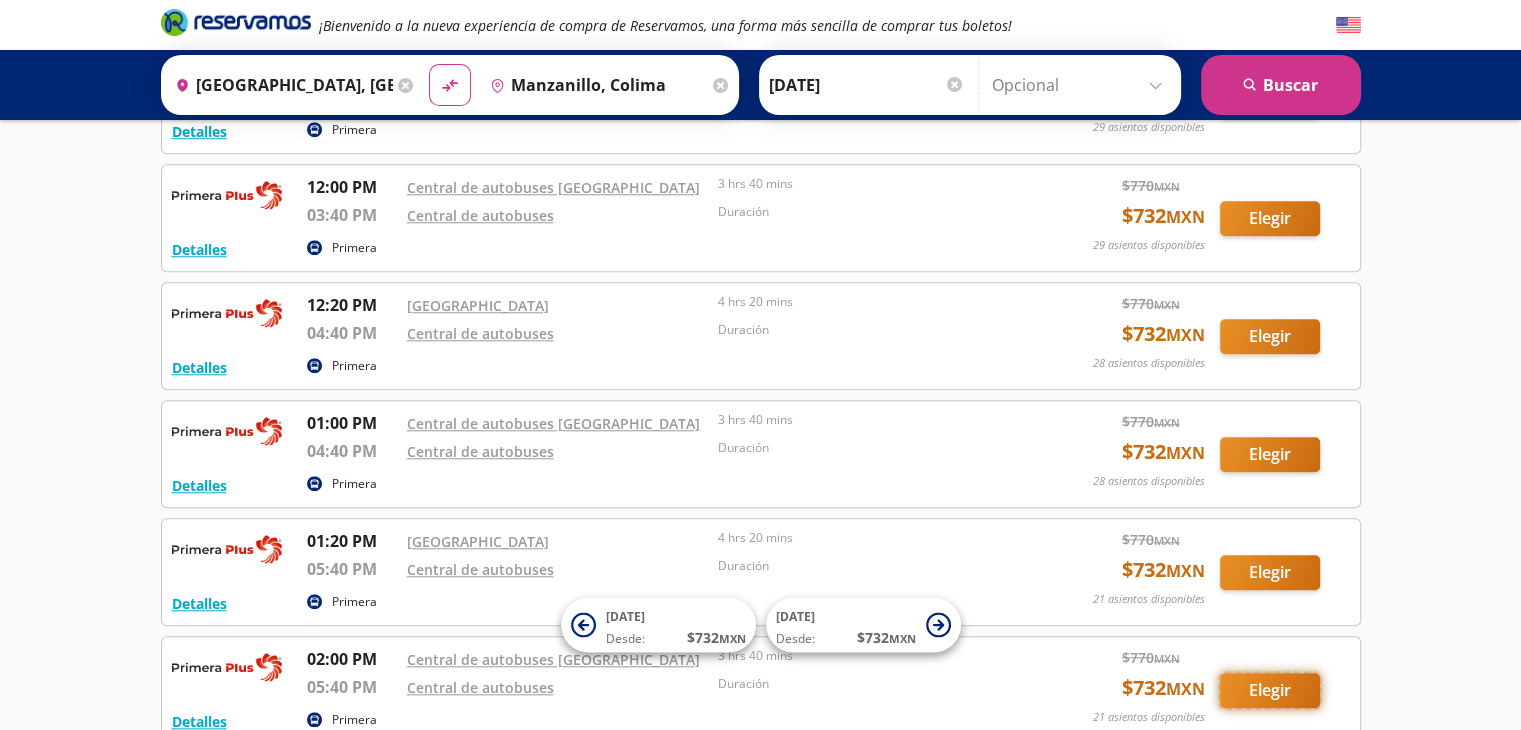 click on "Elegir" at bounding box center [1270, 690] 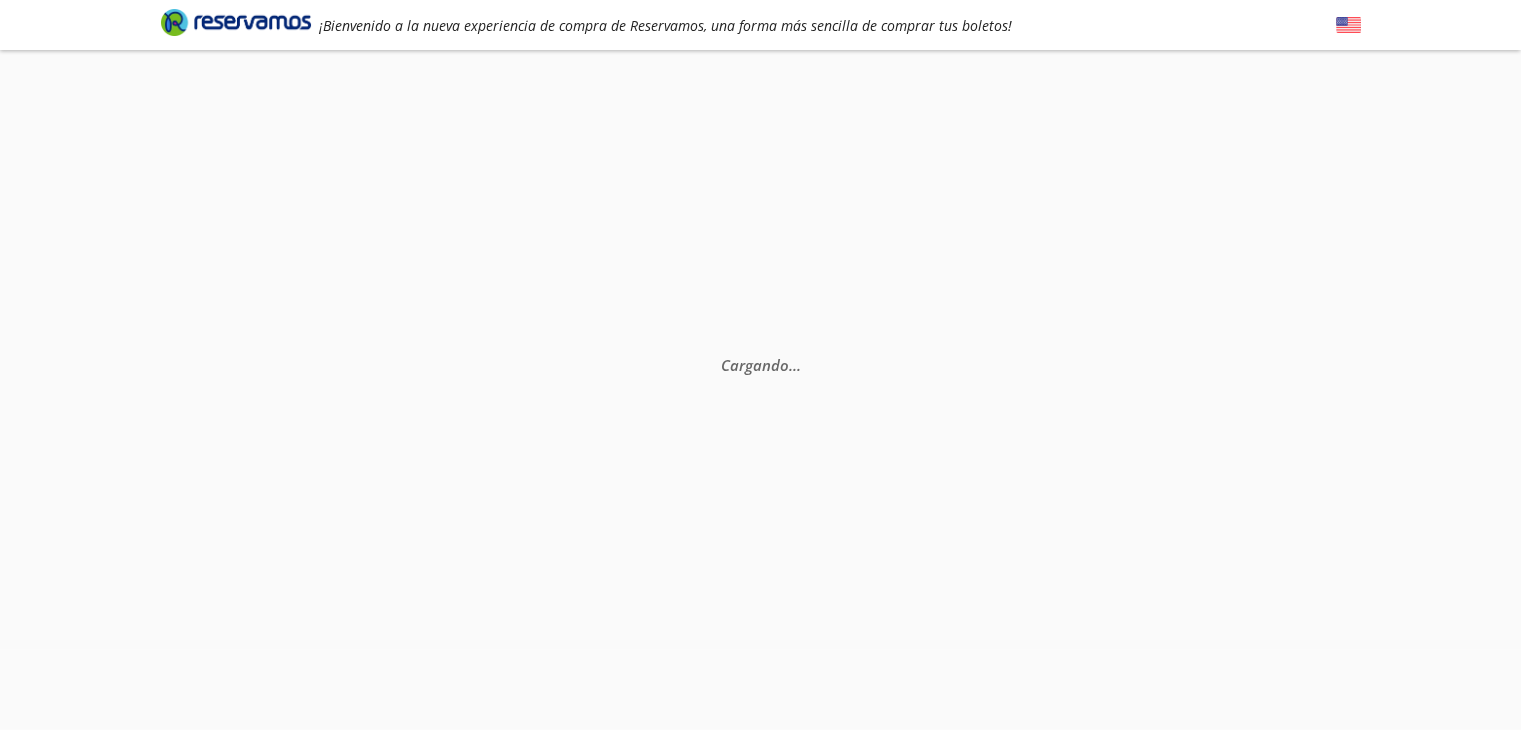 scroll, scrollTop: 0, scrollLeft: 0, axis: both 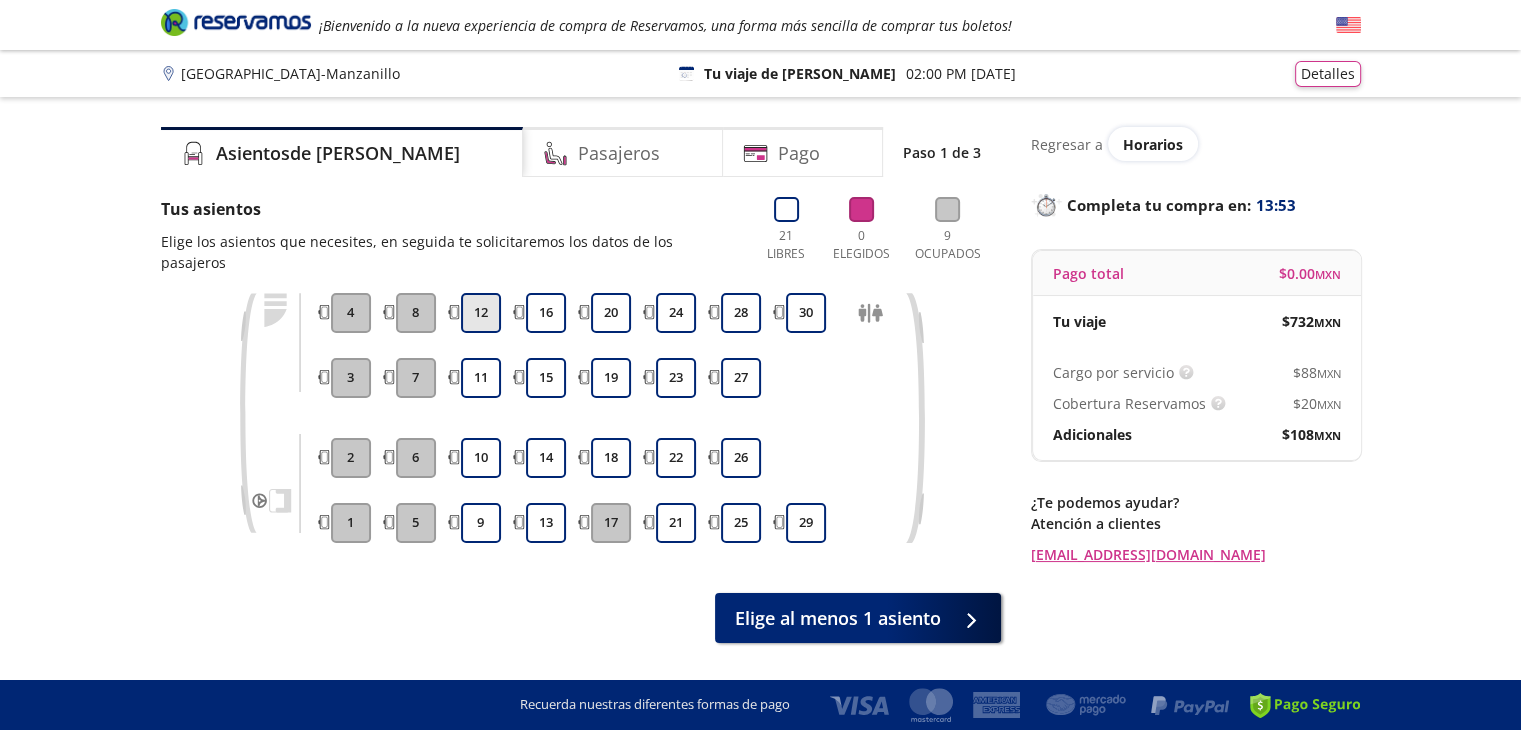 click on "12" at bounding box center (481, 313) 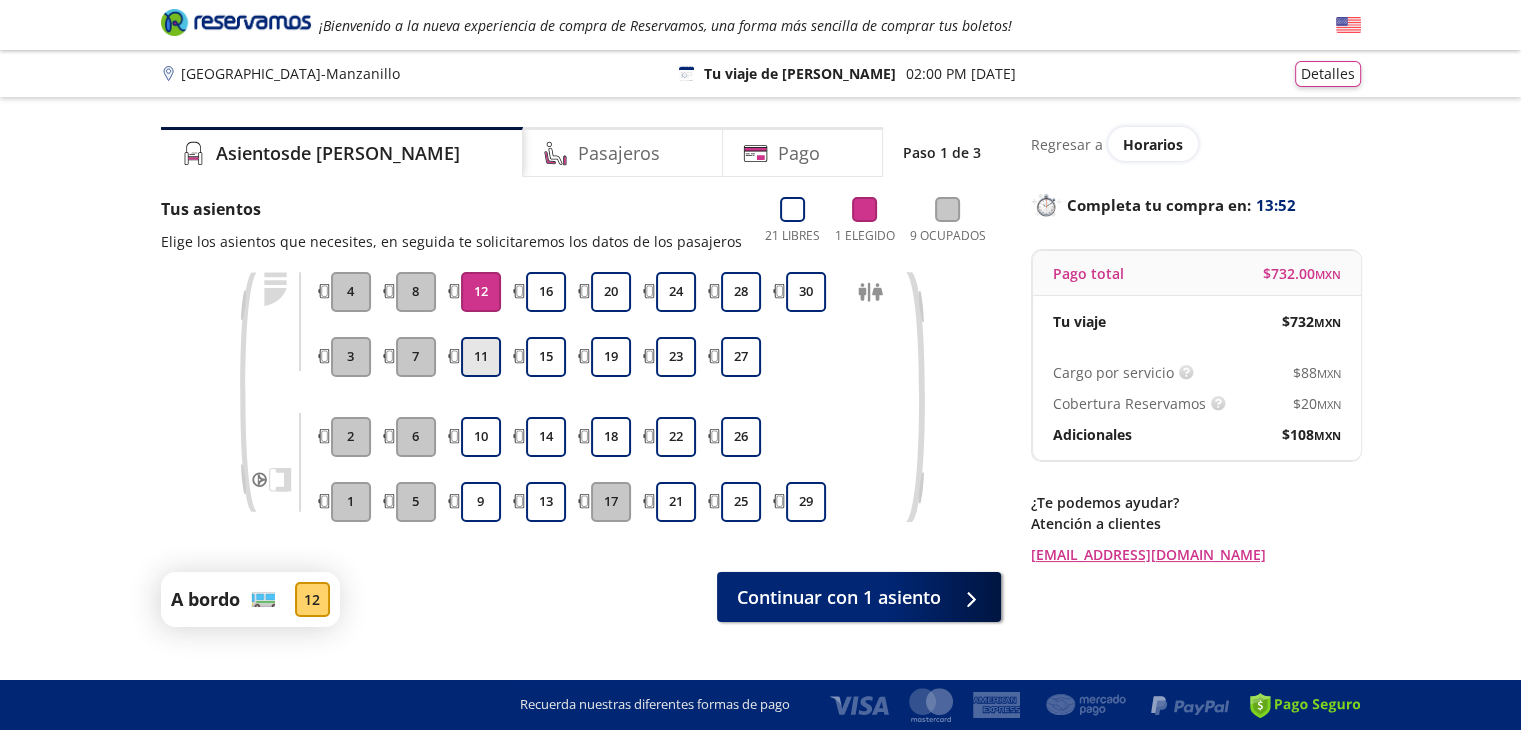 click on "11" at bounding box center [481, 357] 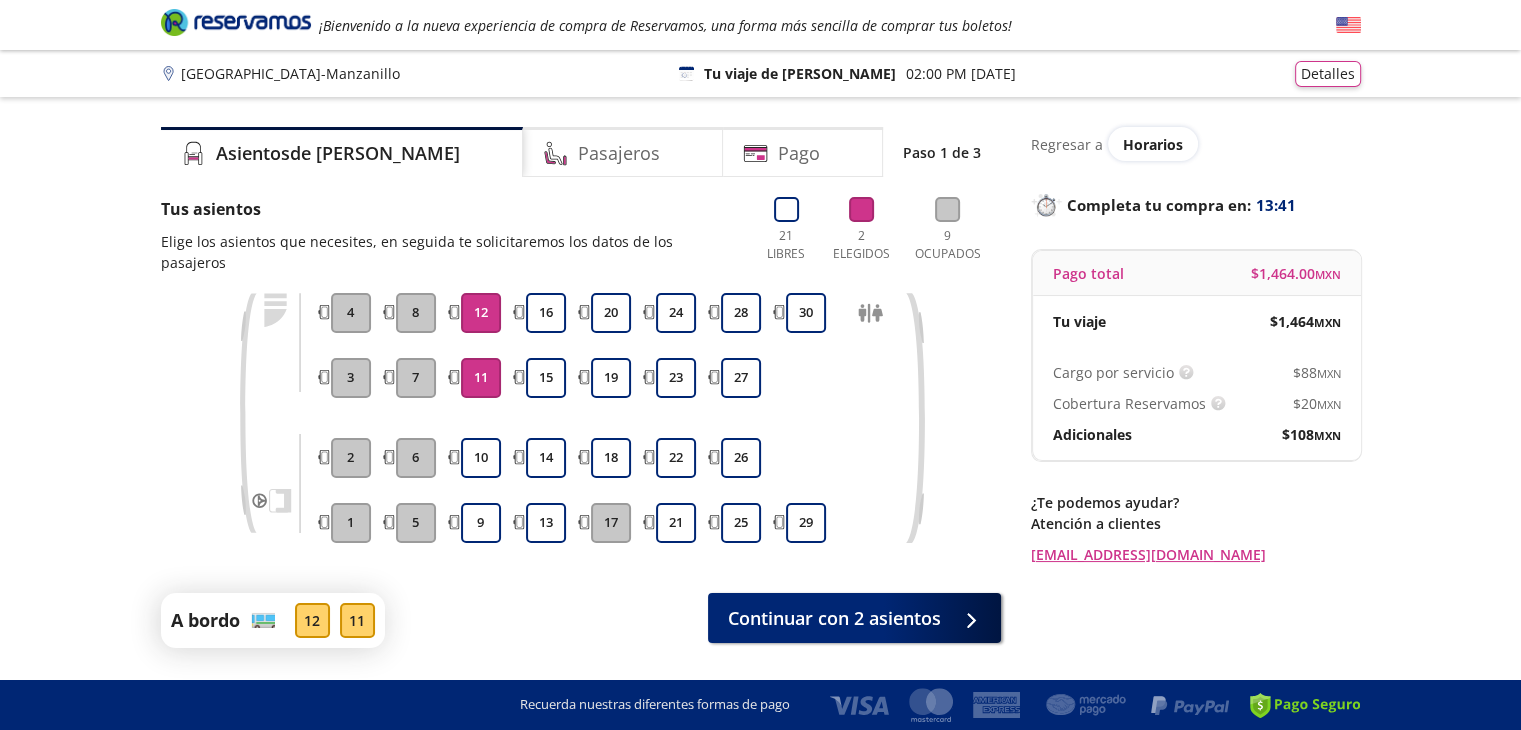 click on "12" at bounding box center (481, 313) 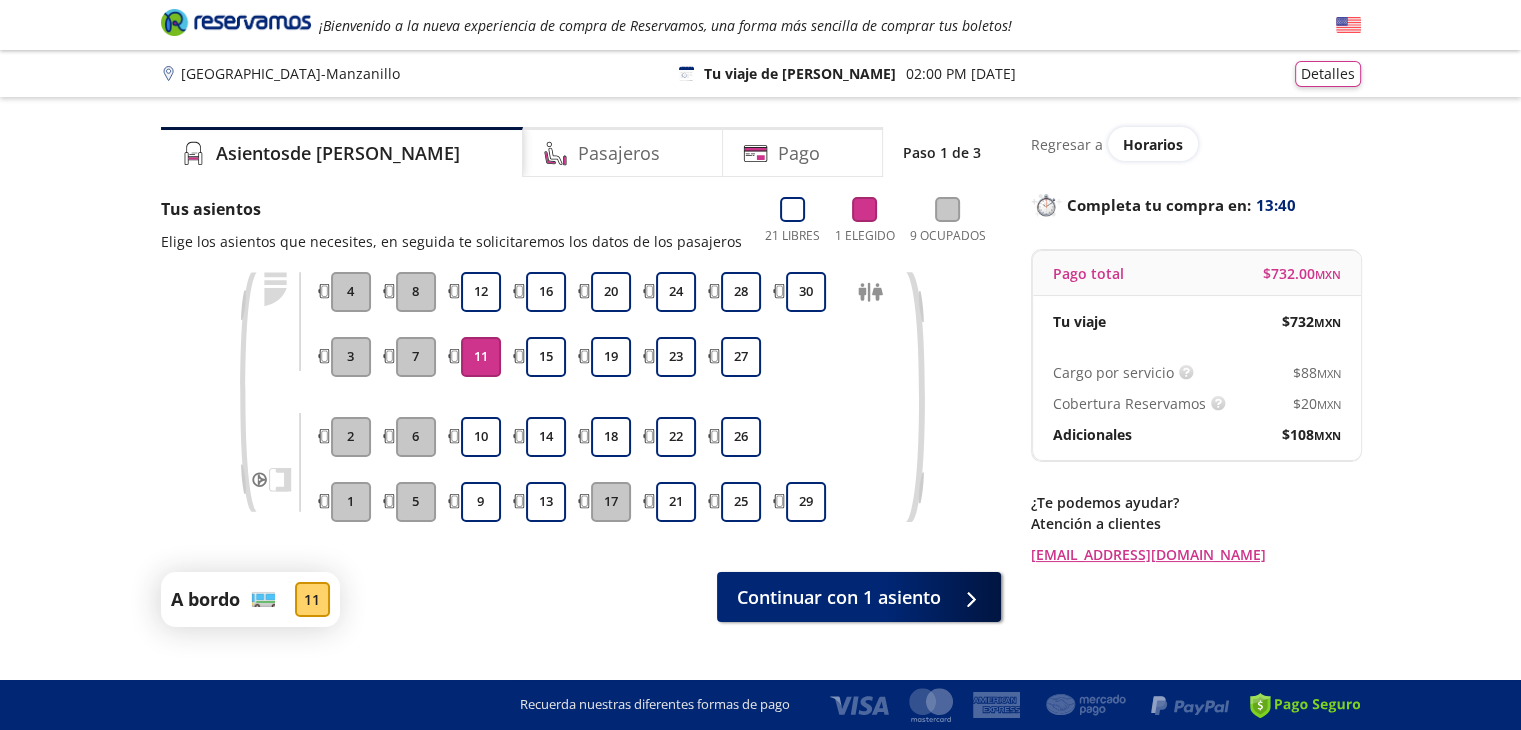 click on "11" at bounding box center [481, 357] 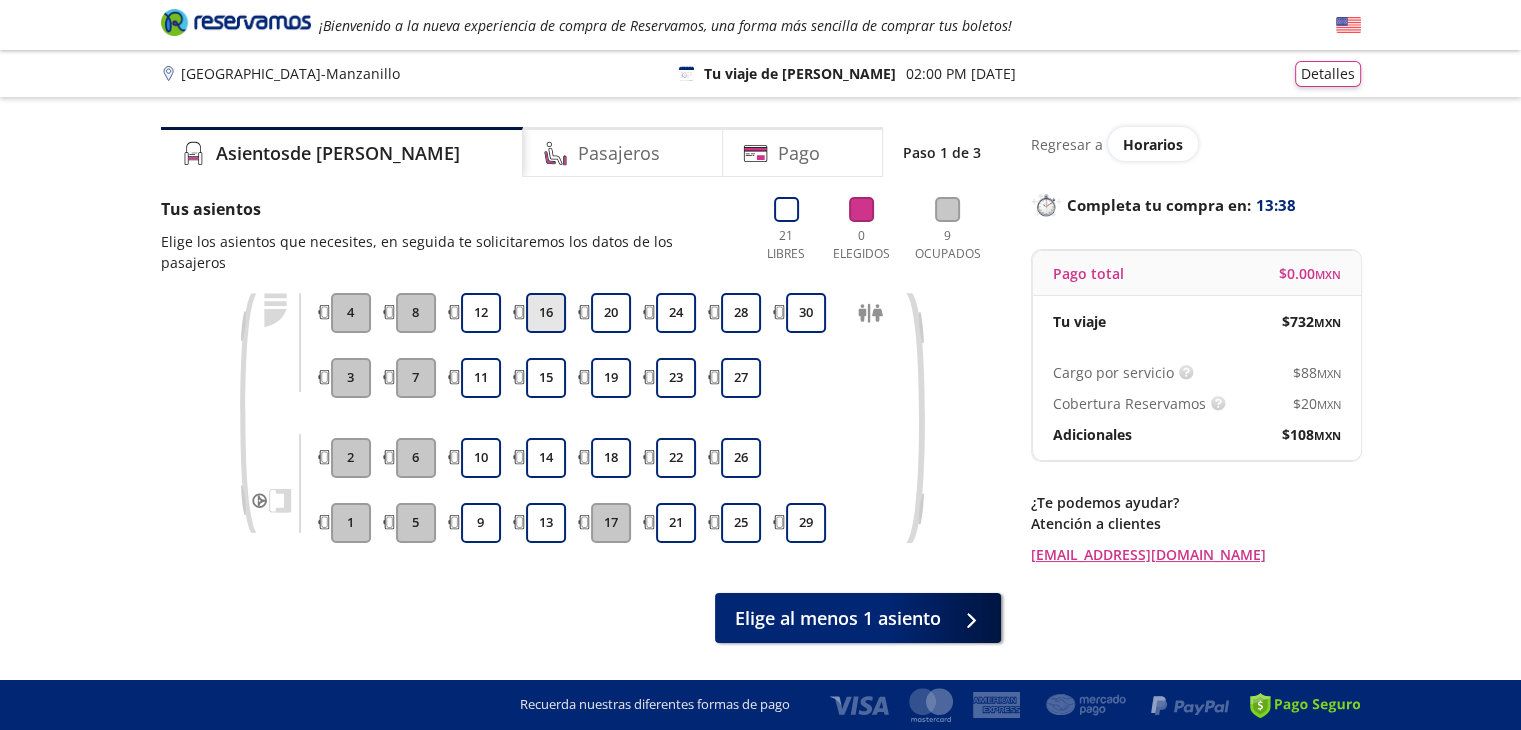 click on "16" at bounding box center [546, 313] 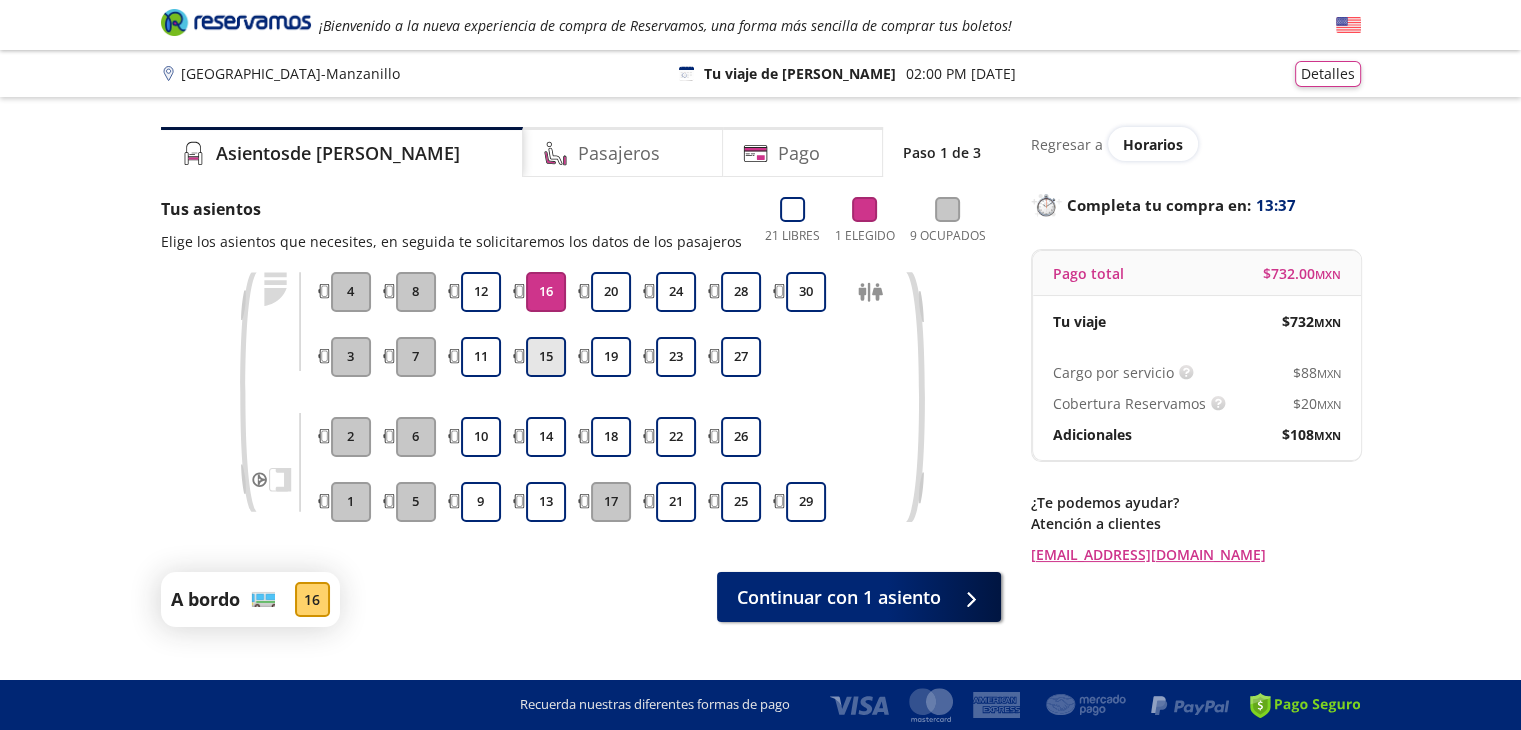 click on "15" at bounding box center [546, 357] 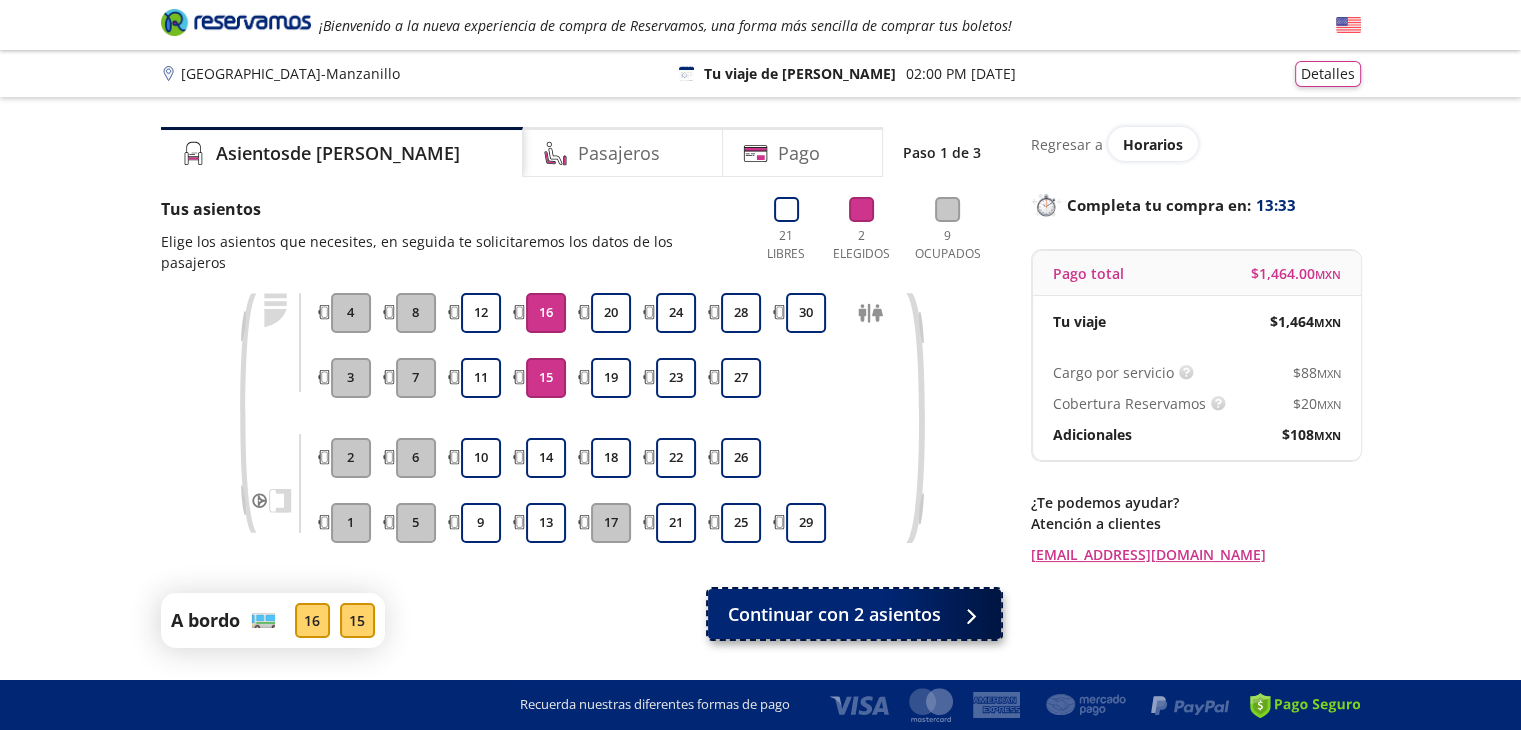 click on "Continuar con 2 asientos" at bounding box center (854, 614) 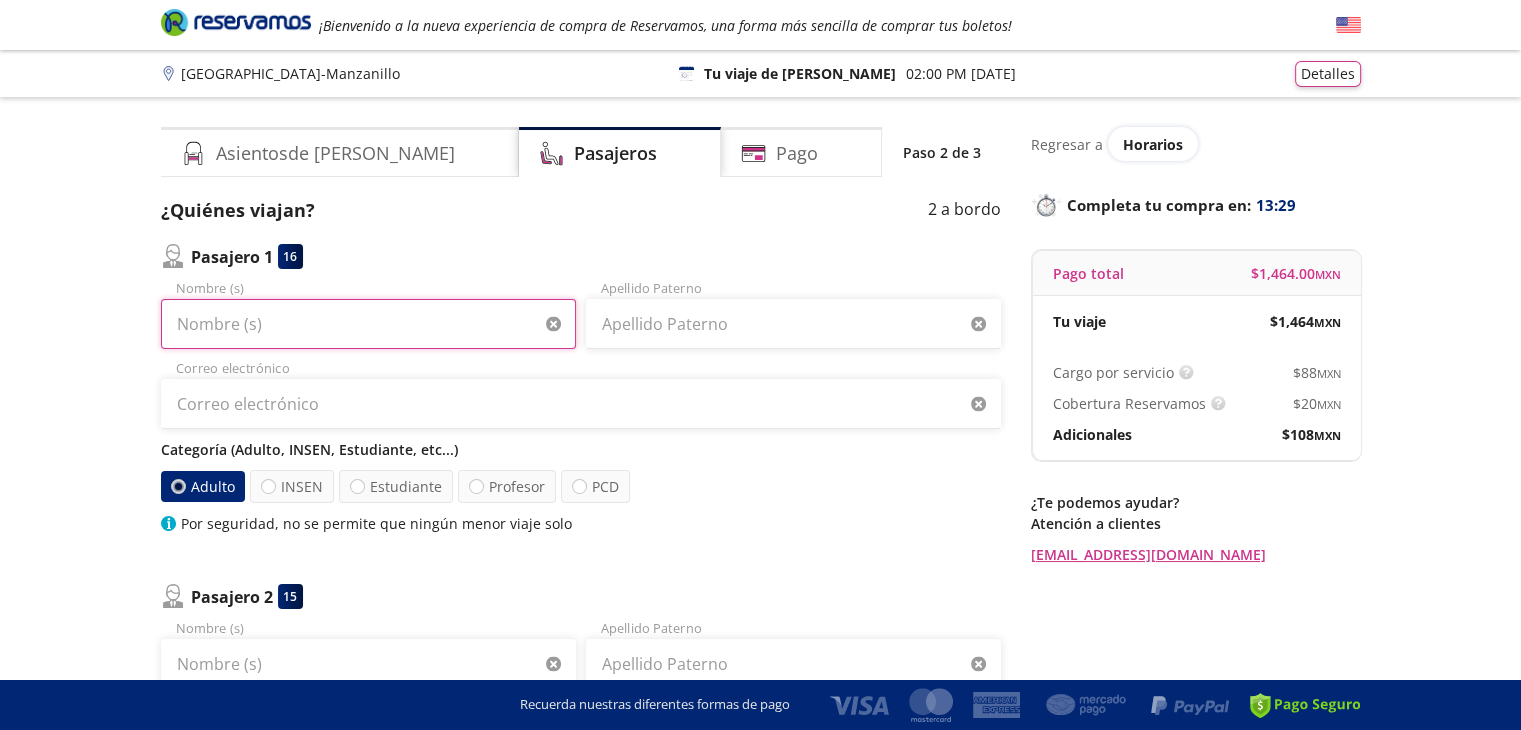 click on "Nombre (s)" at bounding box center (368, 324) 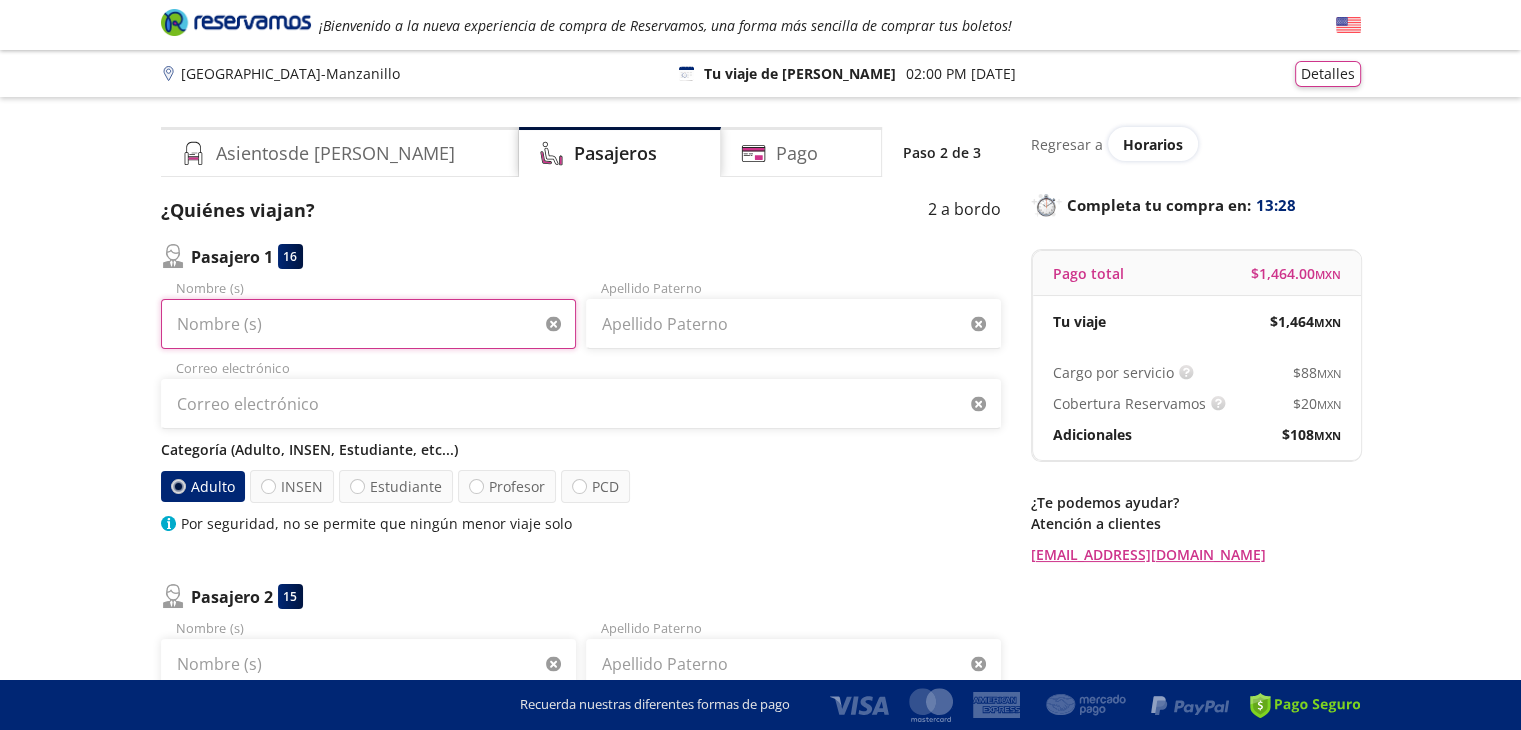 type on "[PERSON_NAME]" 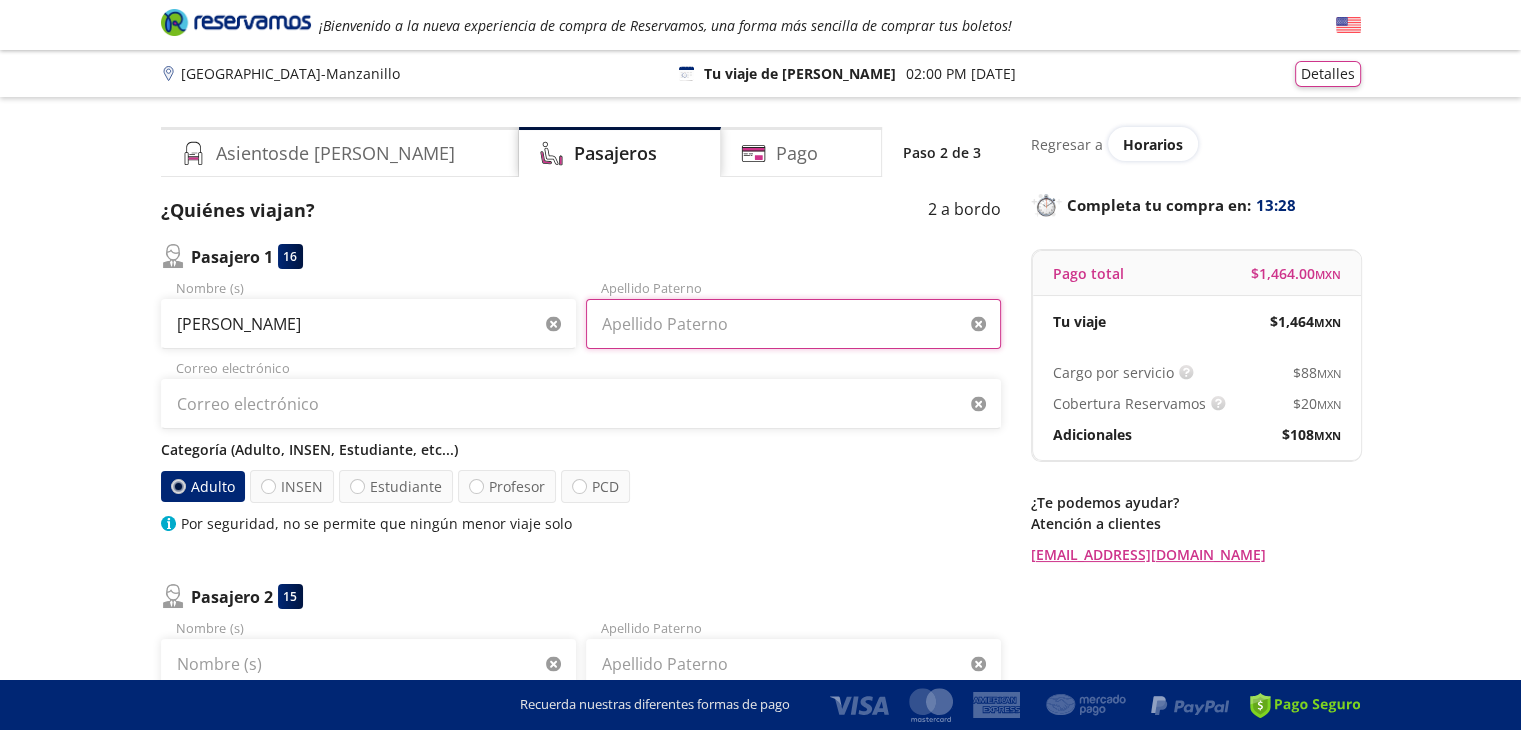 type on "[PERSON_NAME]" 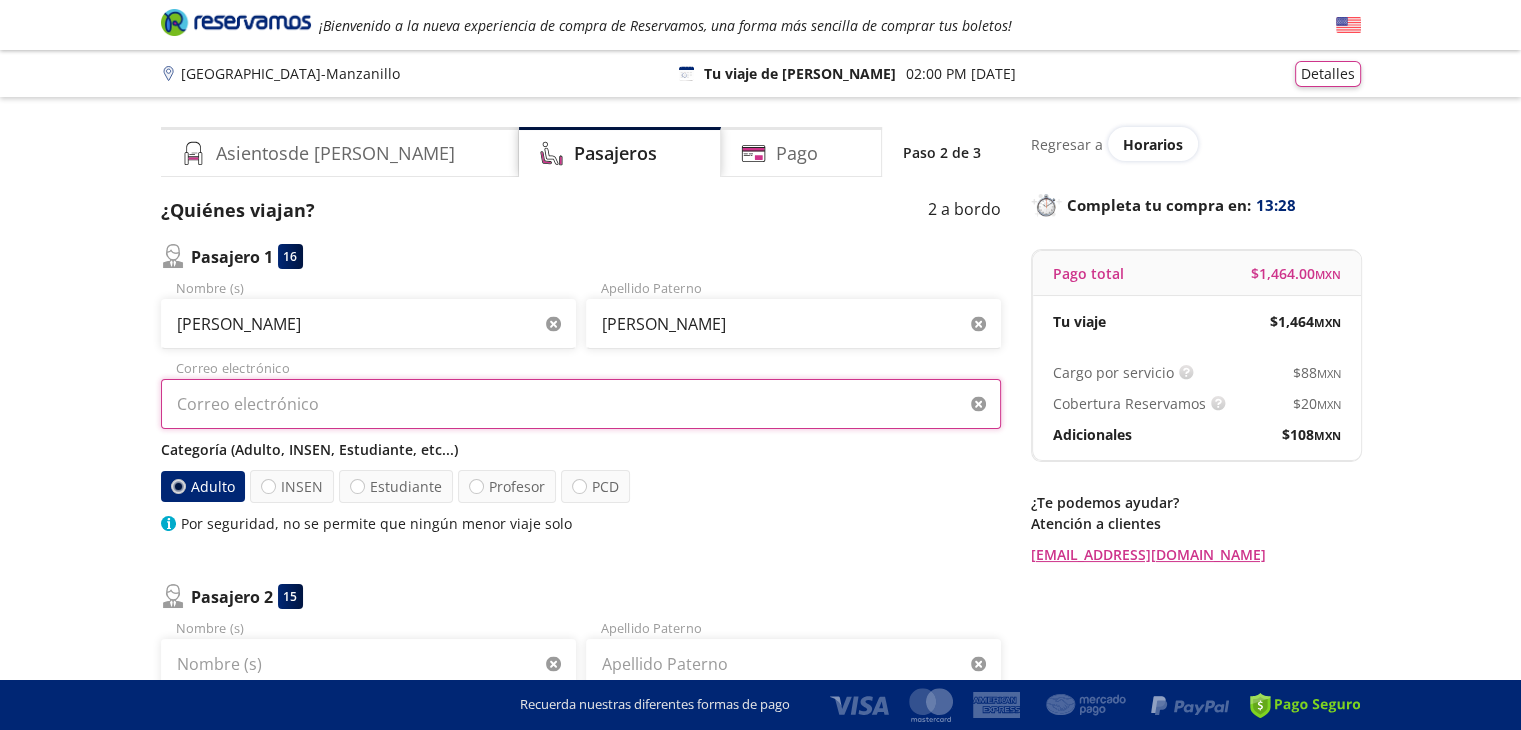 type on "[EMAIL_ADDRESS][DOMAIN_NAME]" 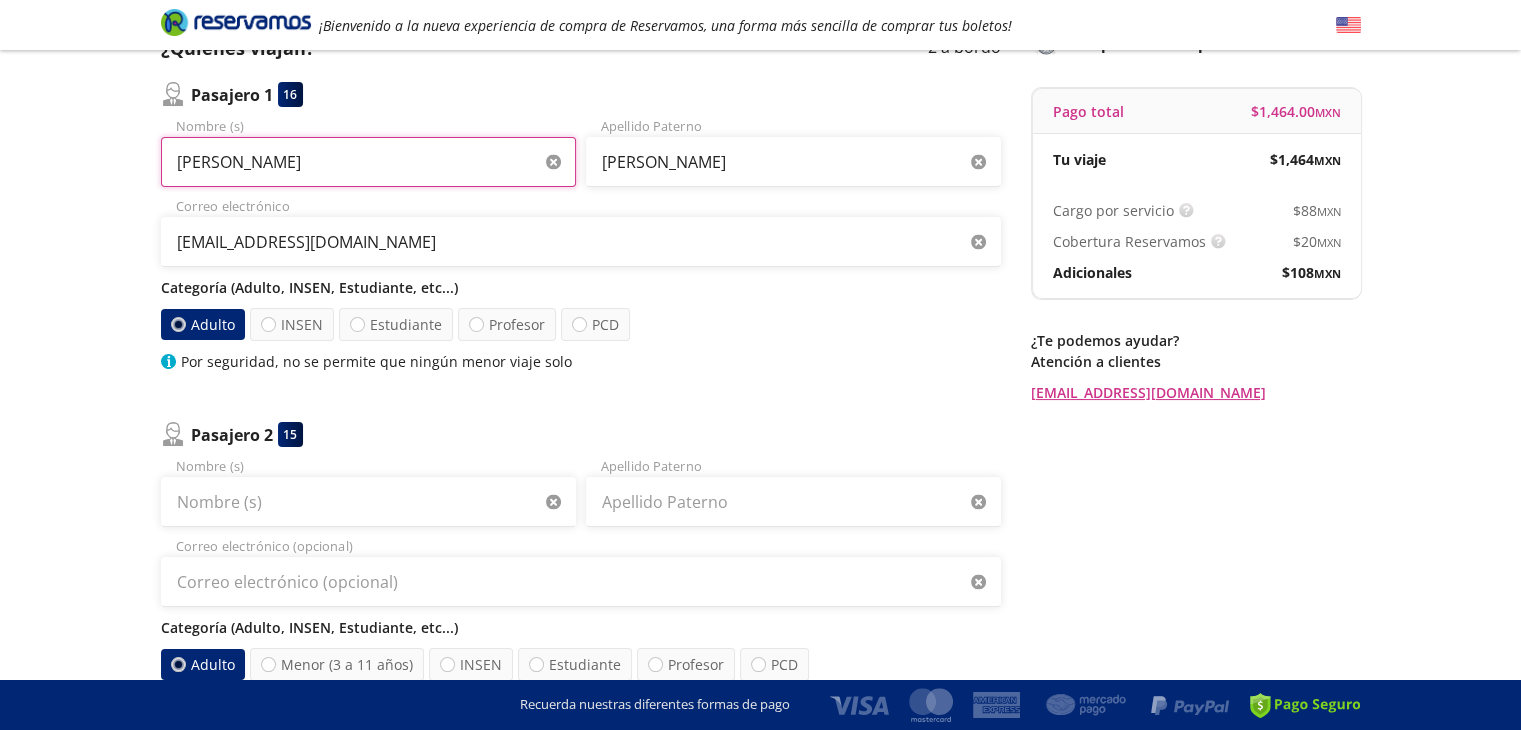 scroll, scrollTop: 167, scrollLeft: 0, axis: vertical 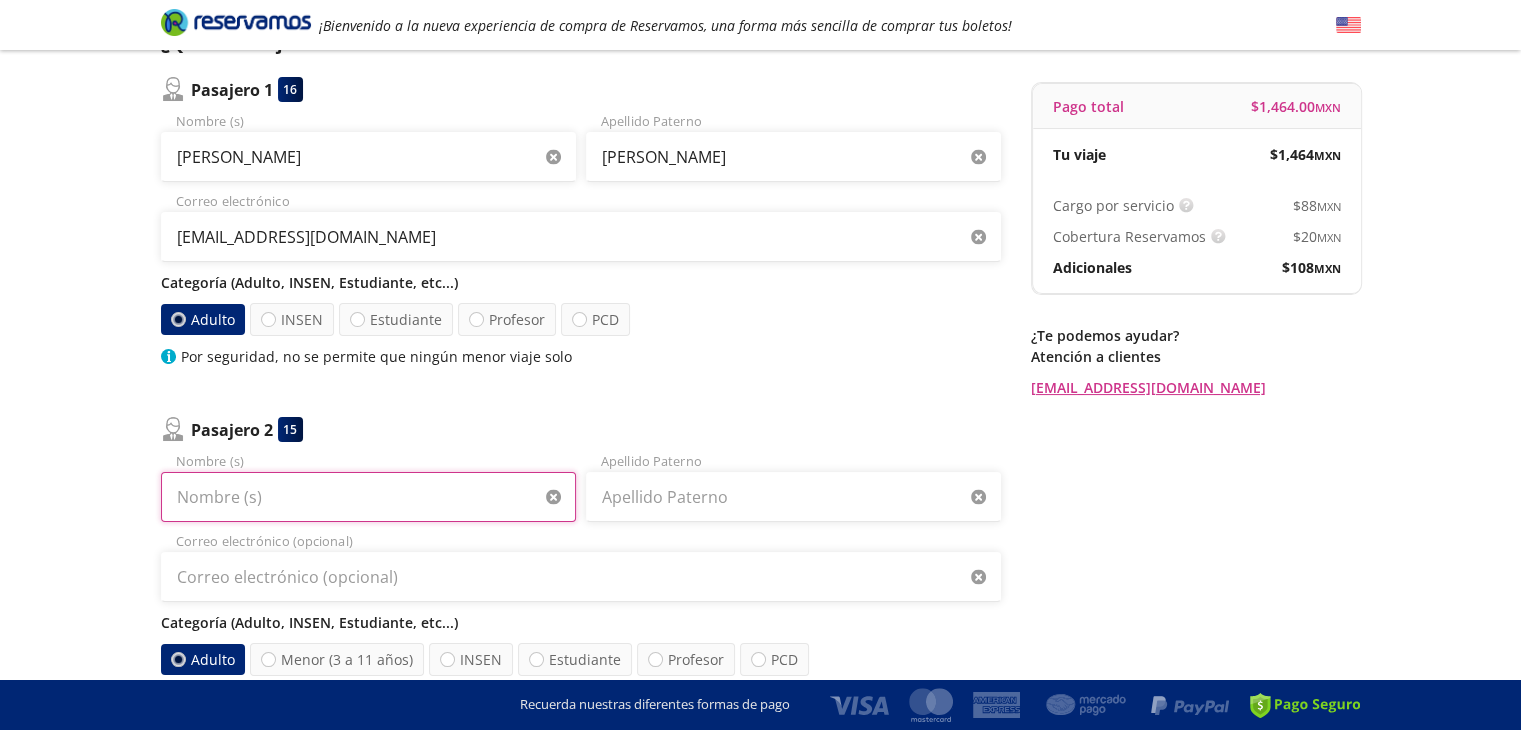 click on "Nombre (s)" at bounding box center [368, 497] 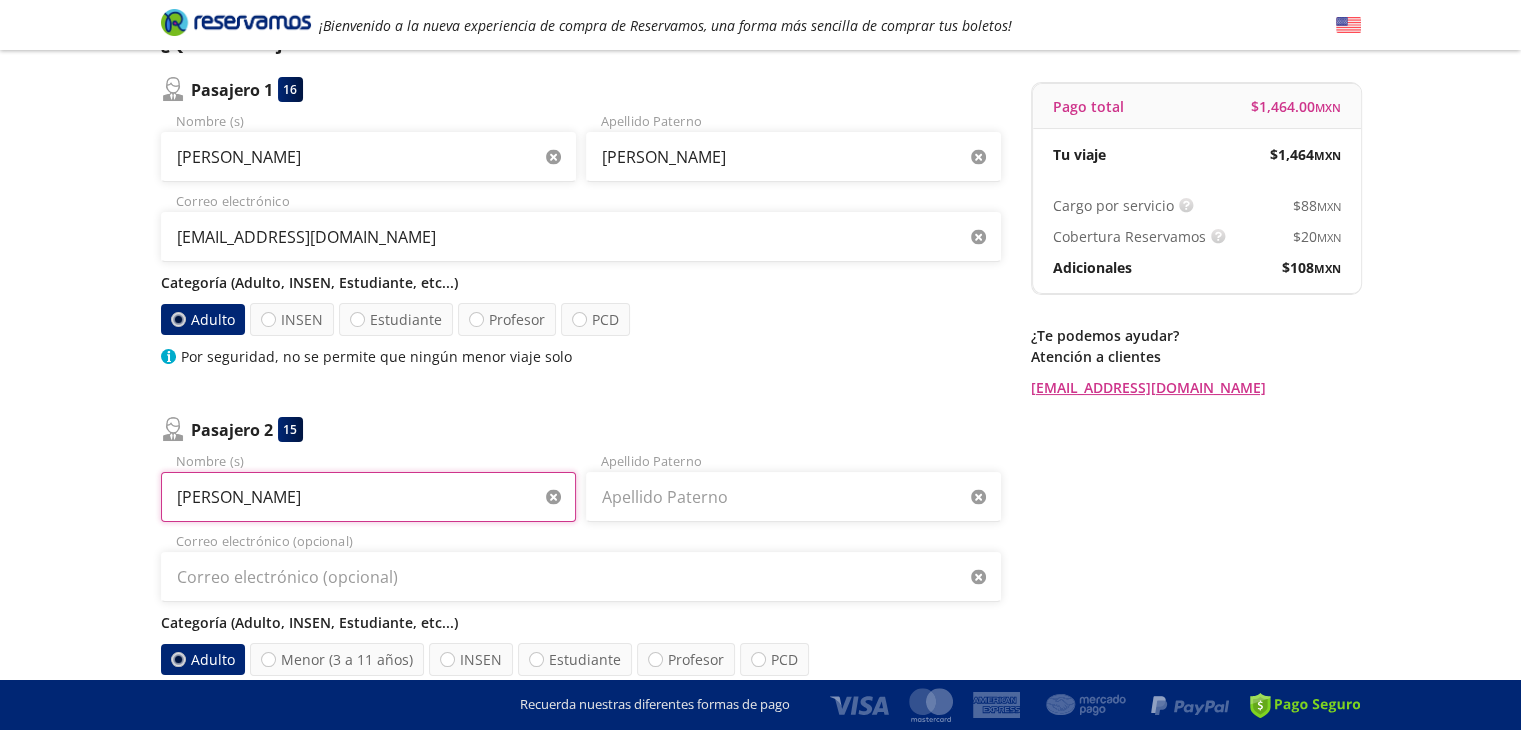 type on "[PERSON_NAME]" 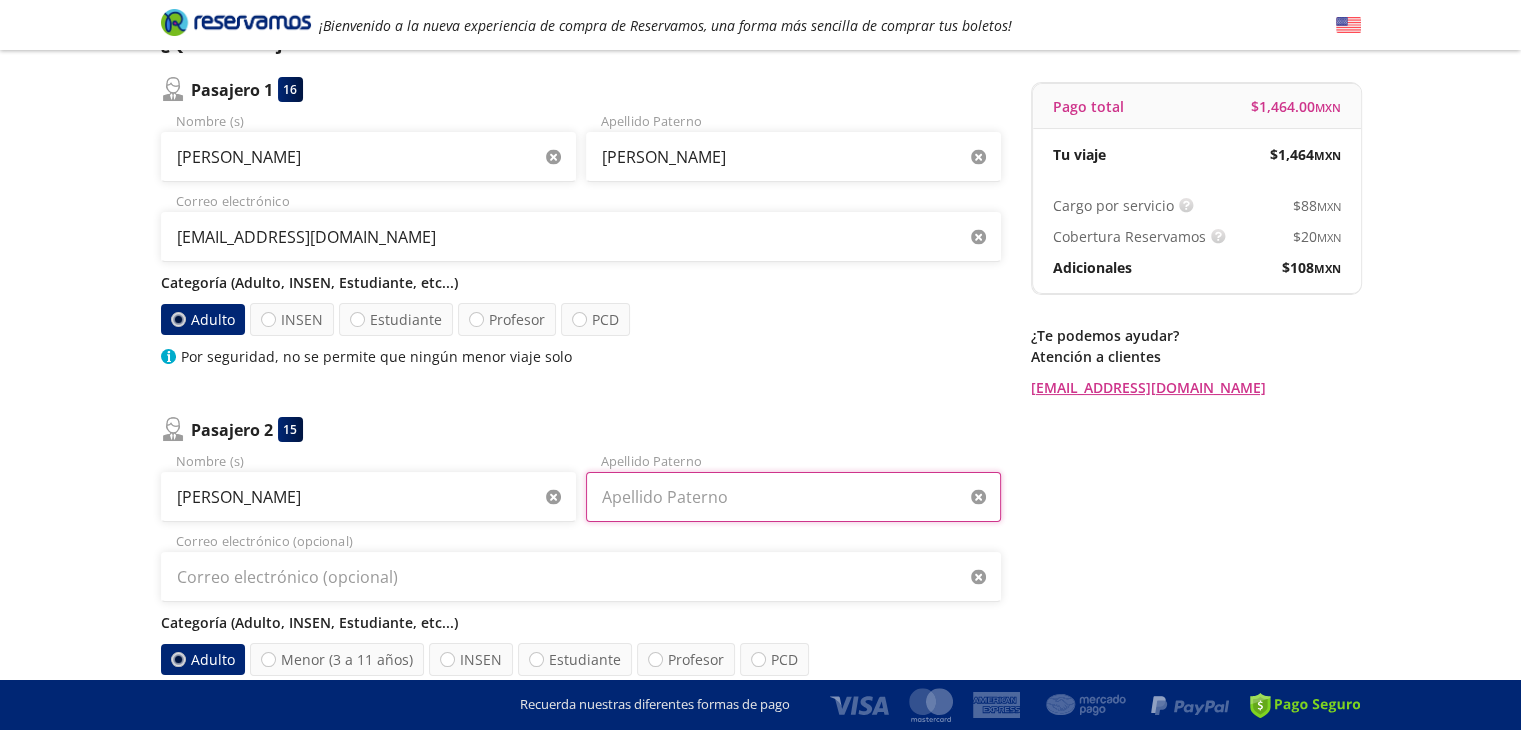 click on "Apellido Paterno" at bounding box center (793, 497) 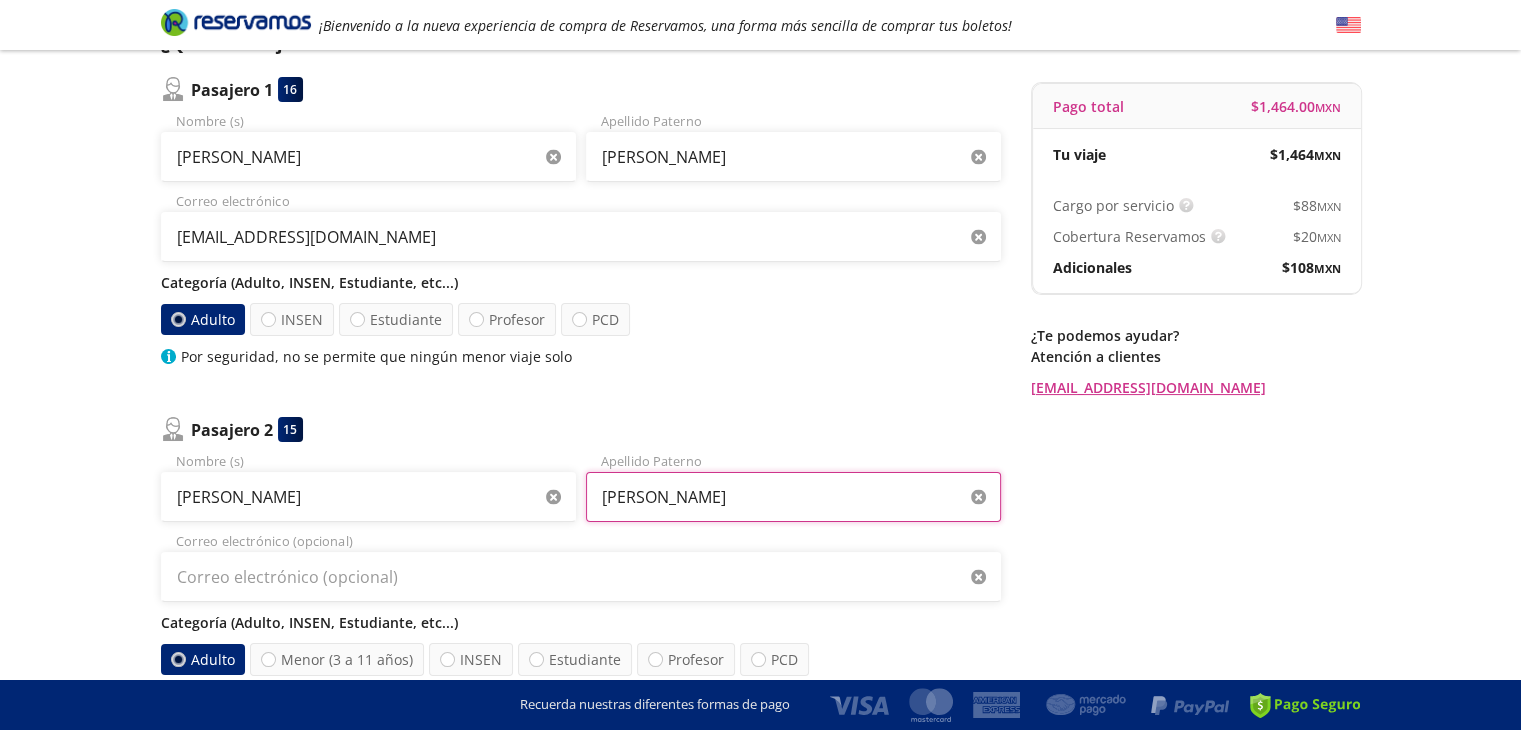 type on "[PERSON_NAME]" 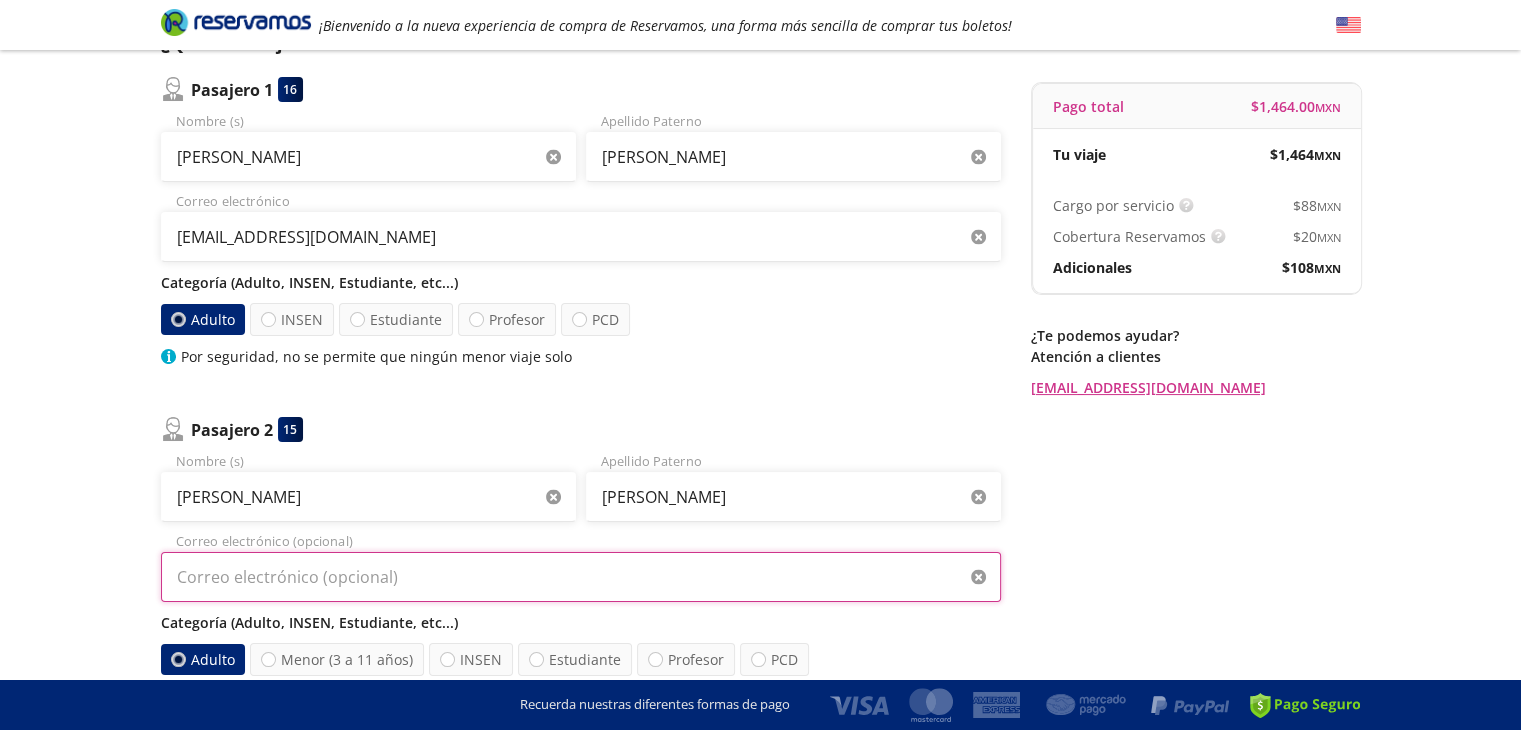 click on "Correo electrónico (opcional)" at bounding box center (581, 577) 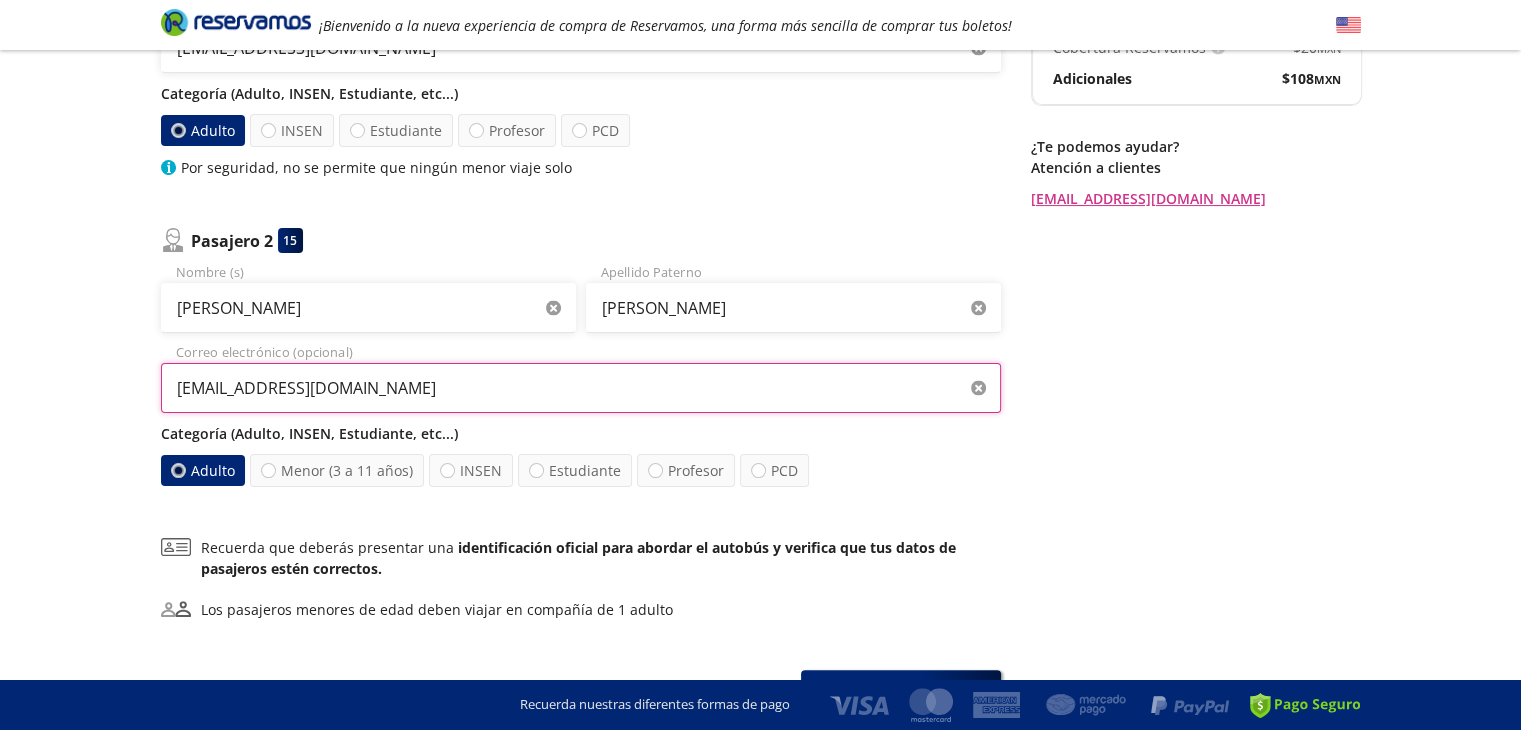 scroll, scrollTop: 366, scrollLeft: 0, axis: vertical 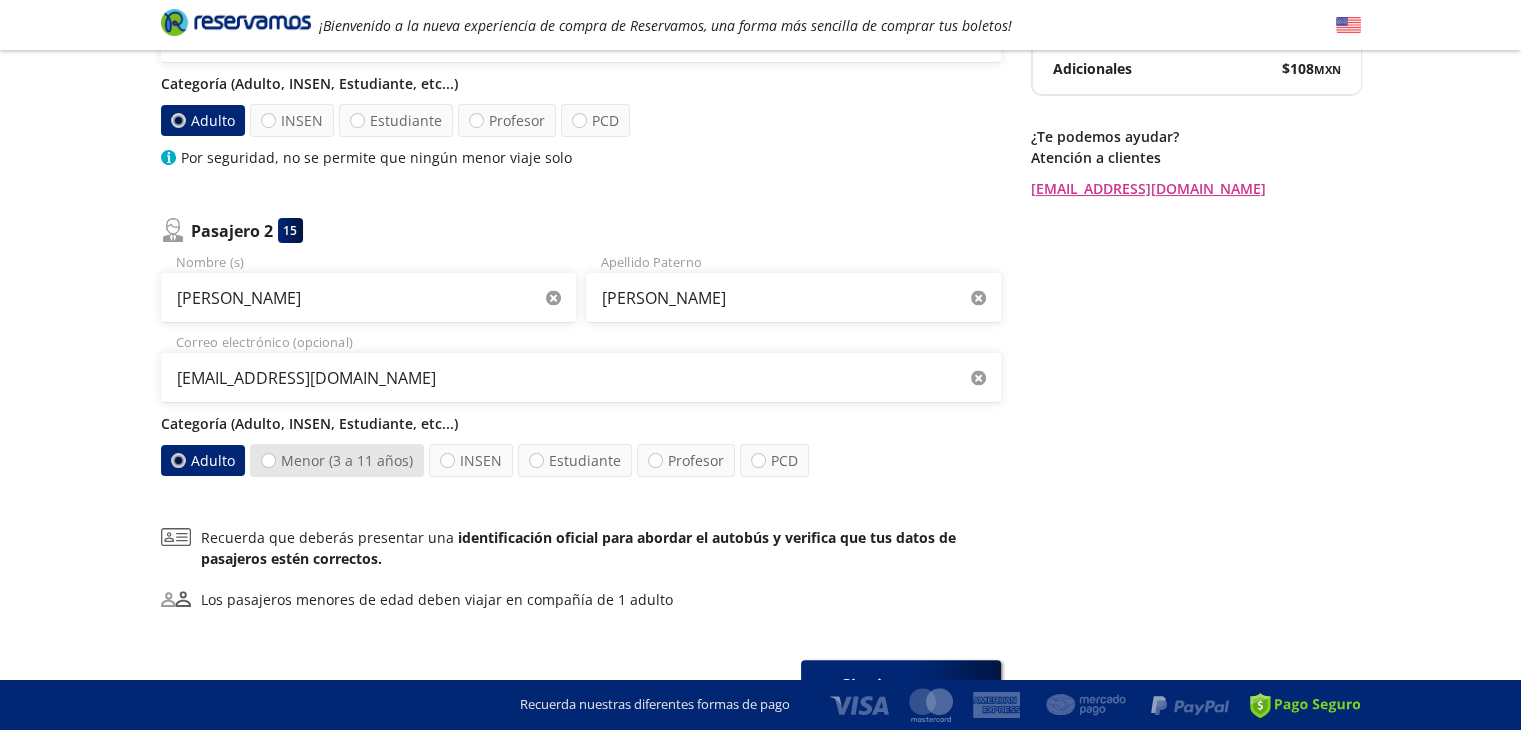 click on "Menor (3 a 11 años)" at bounding box center (337, 460) 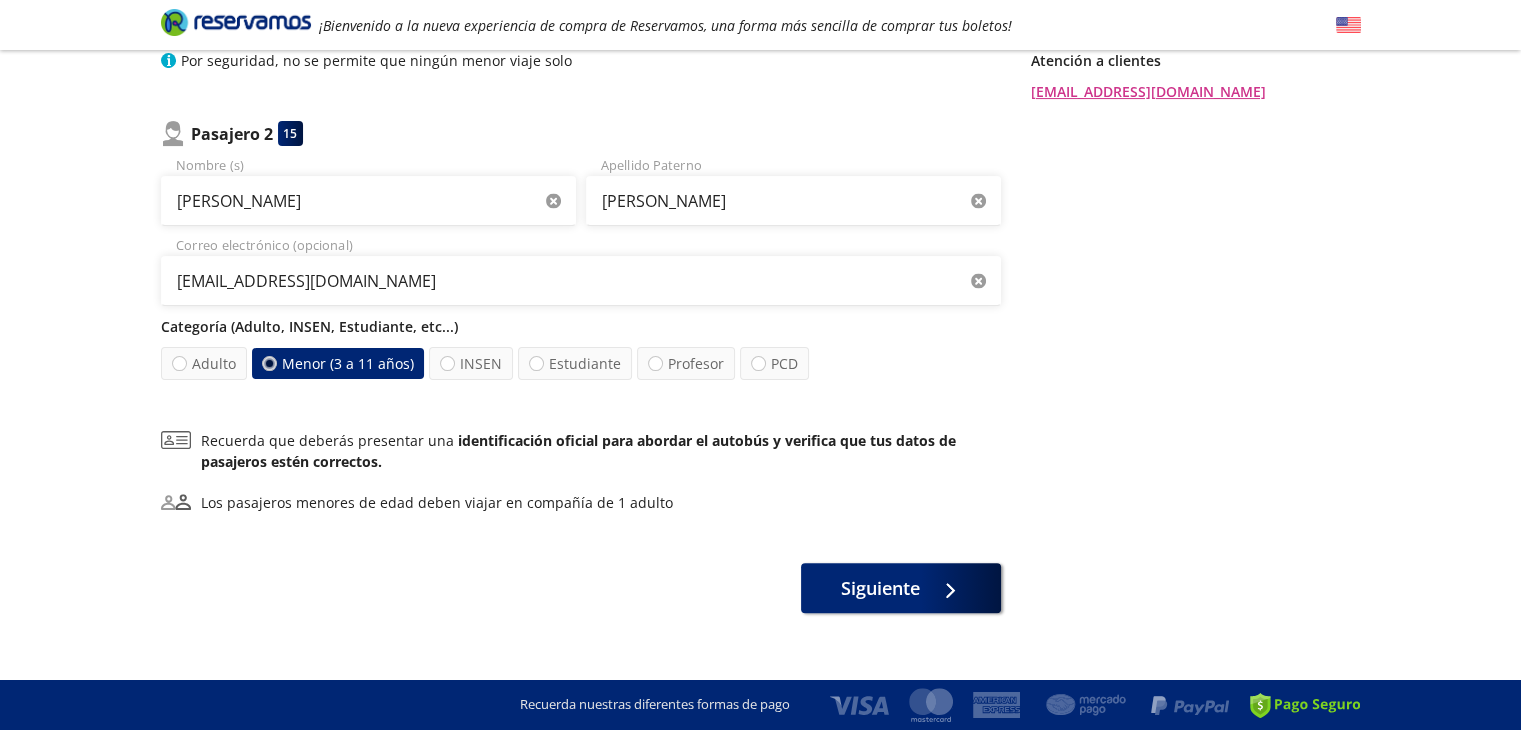 scroll, scrollTop: 460, scrollLeft: 0, axis: vertical 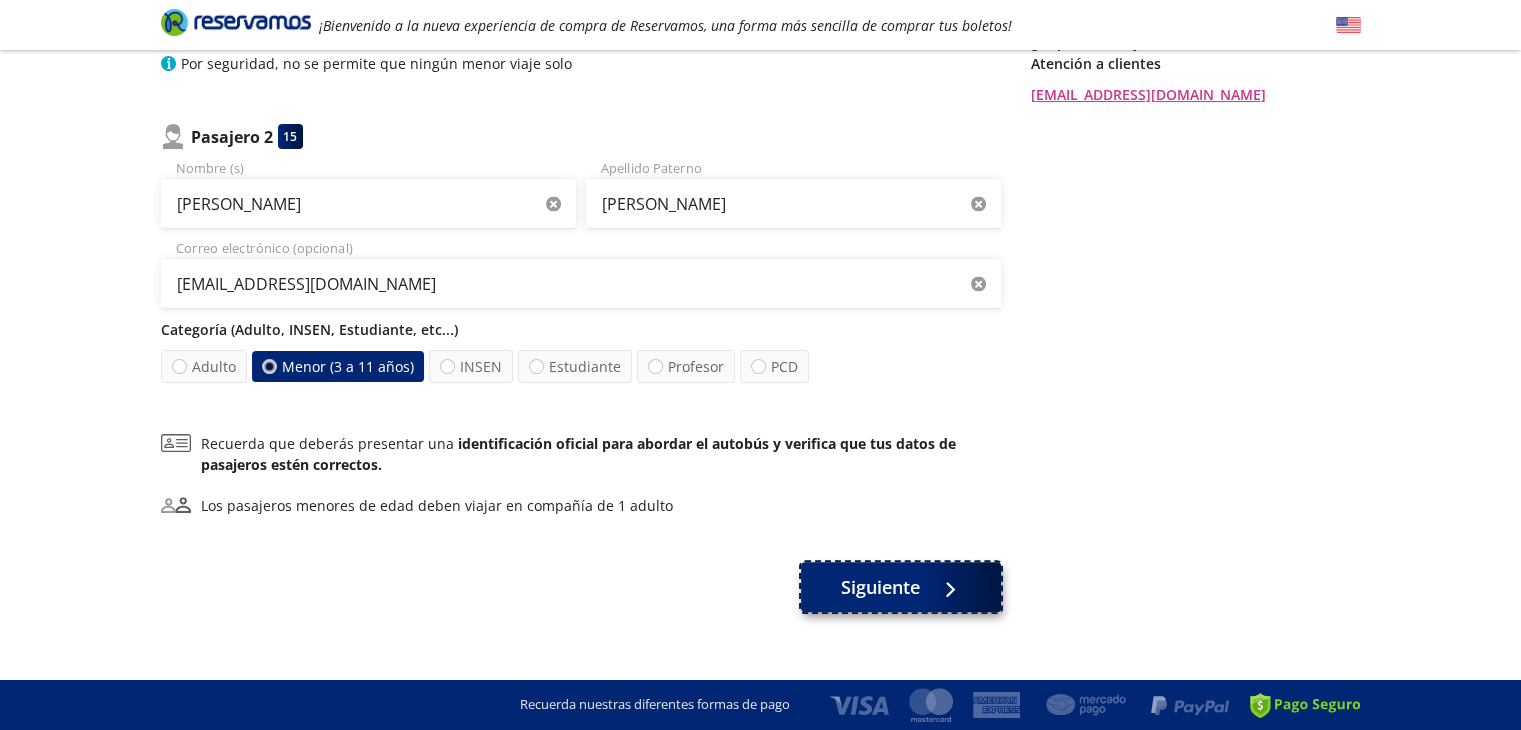 click on "Siguiente" at bounding box center (880, 587) 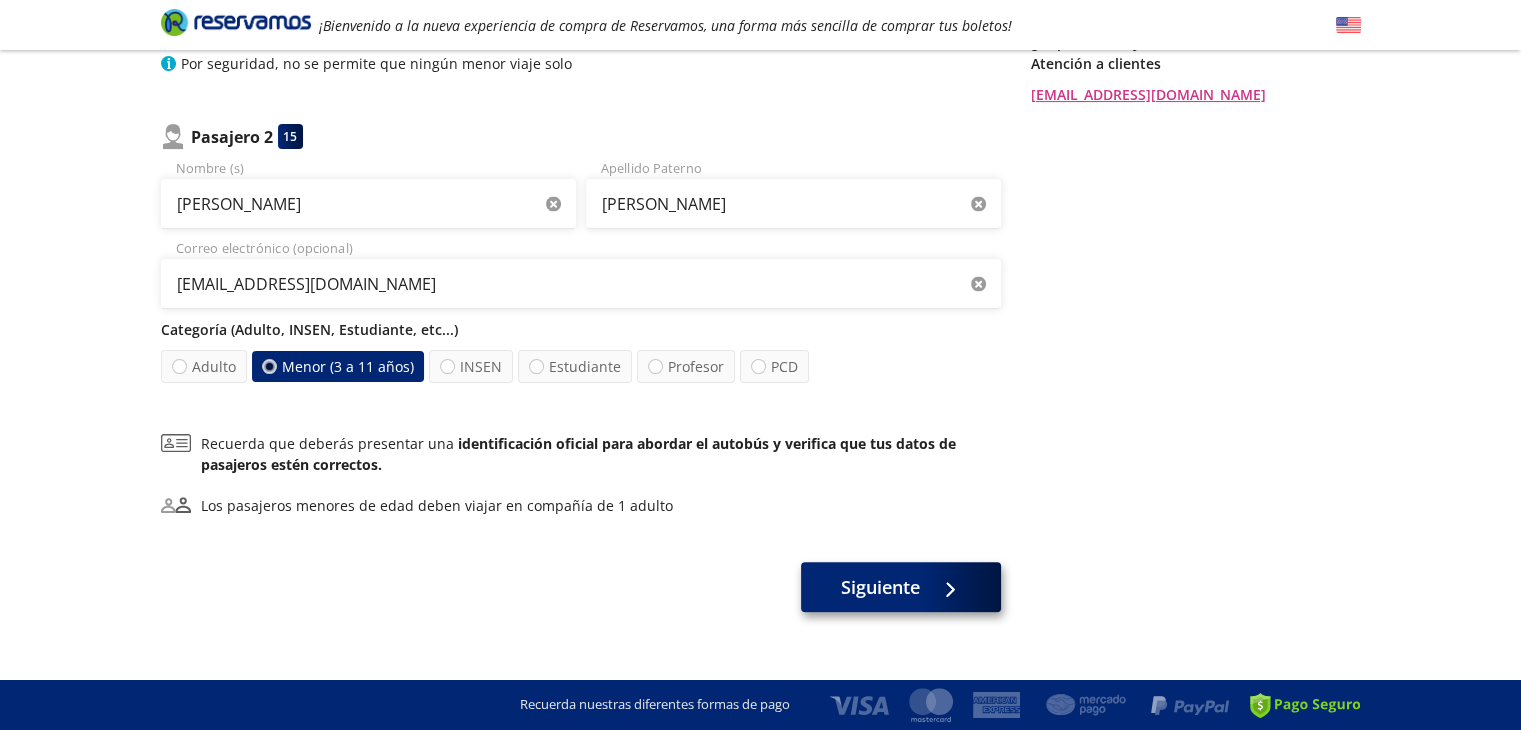scroll, scrollTop: 0, scrollLeft: 0, axis: both 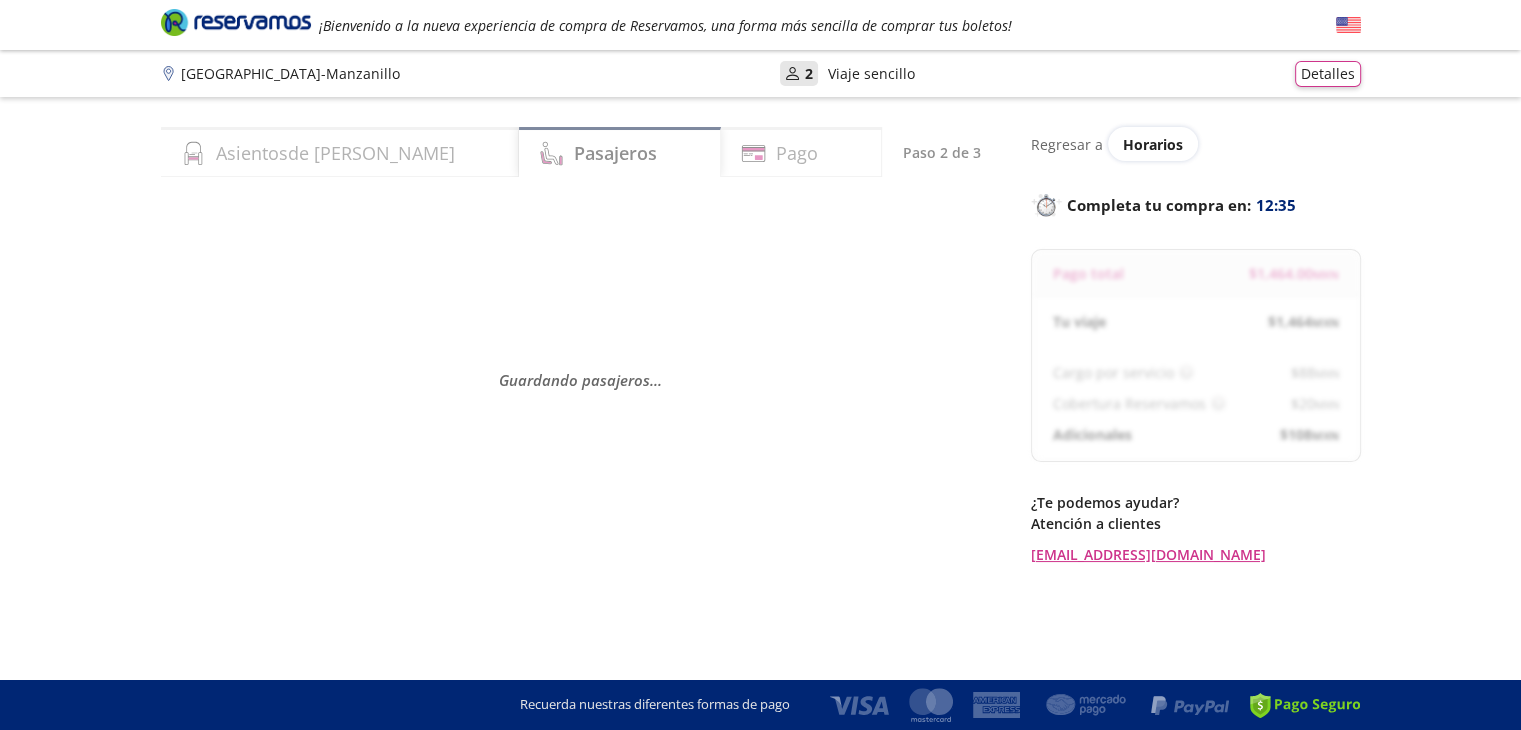 select on "MX" 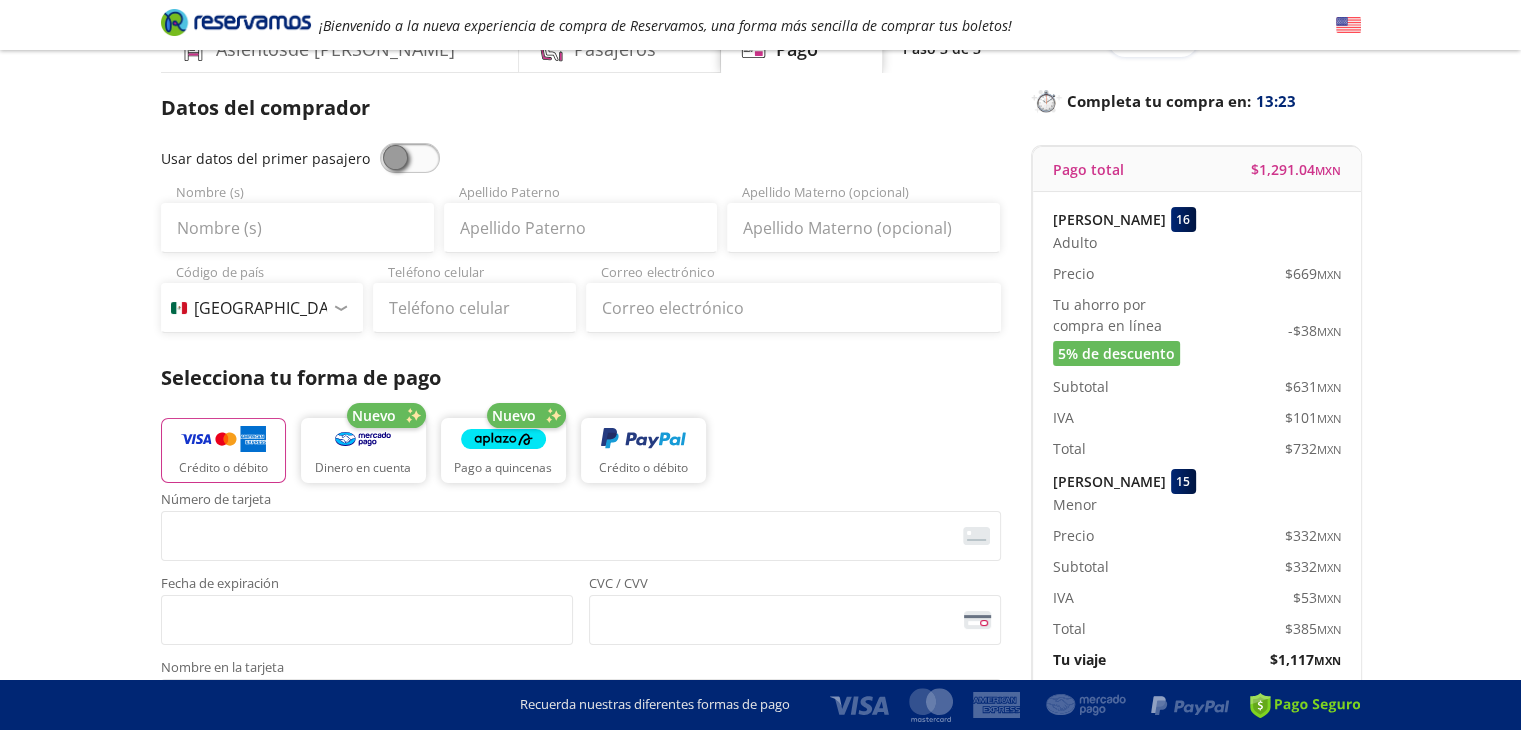 scroll, scrollTop: 86, scrollLeft: 0, axis: vertical 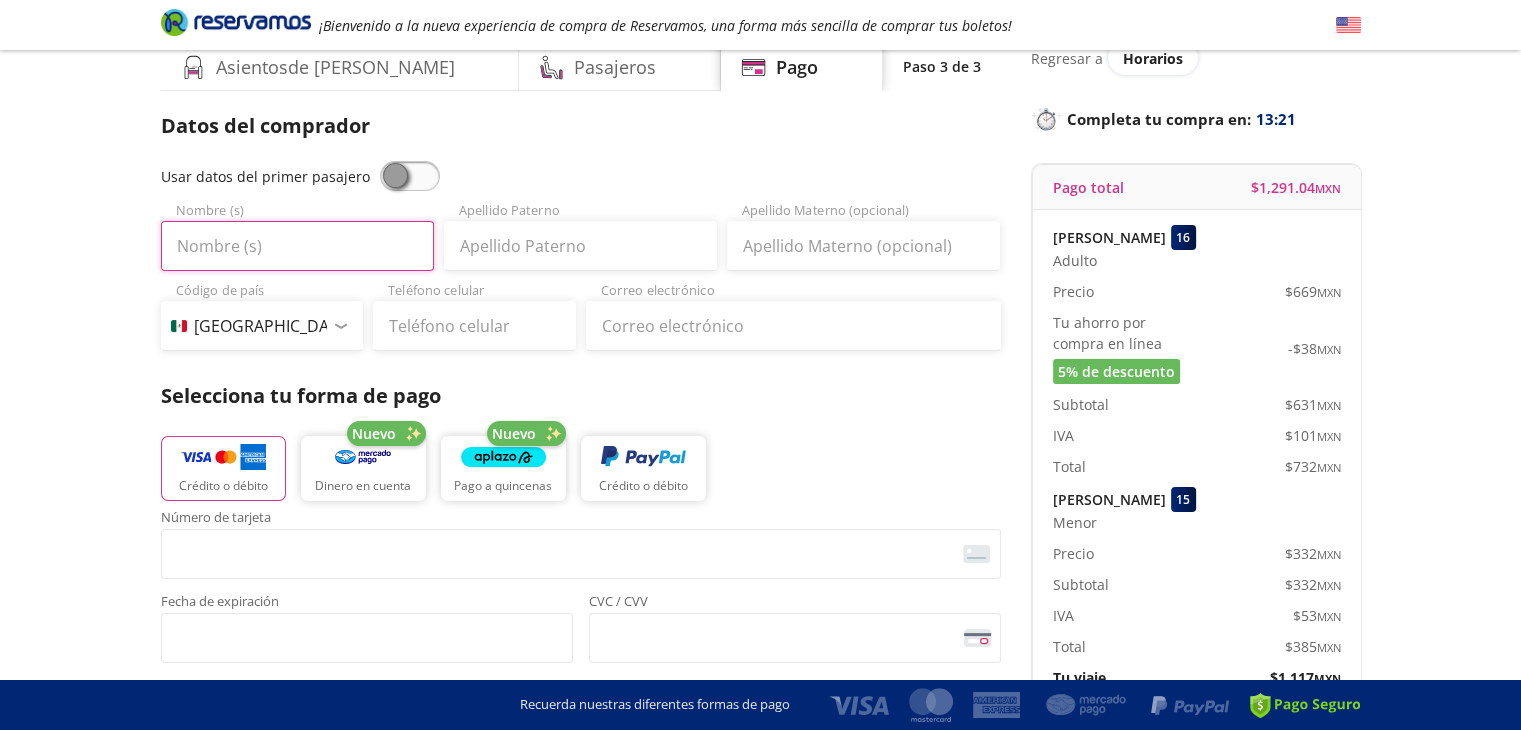 click on "Nombre (s)" at bounding box center [297, 246] 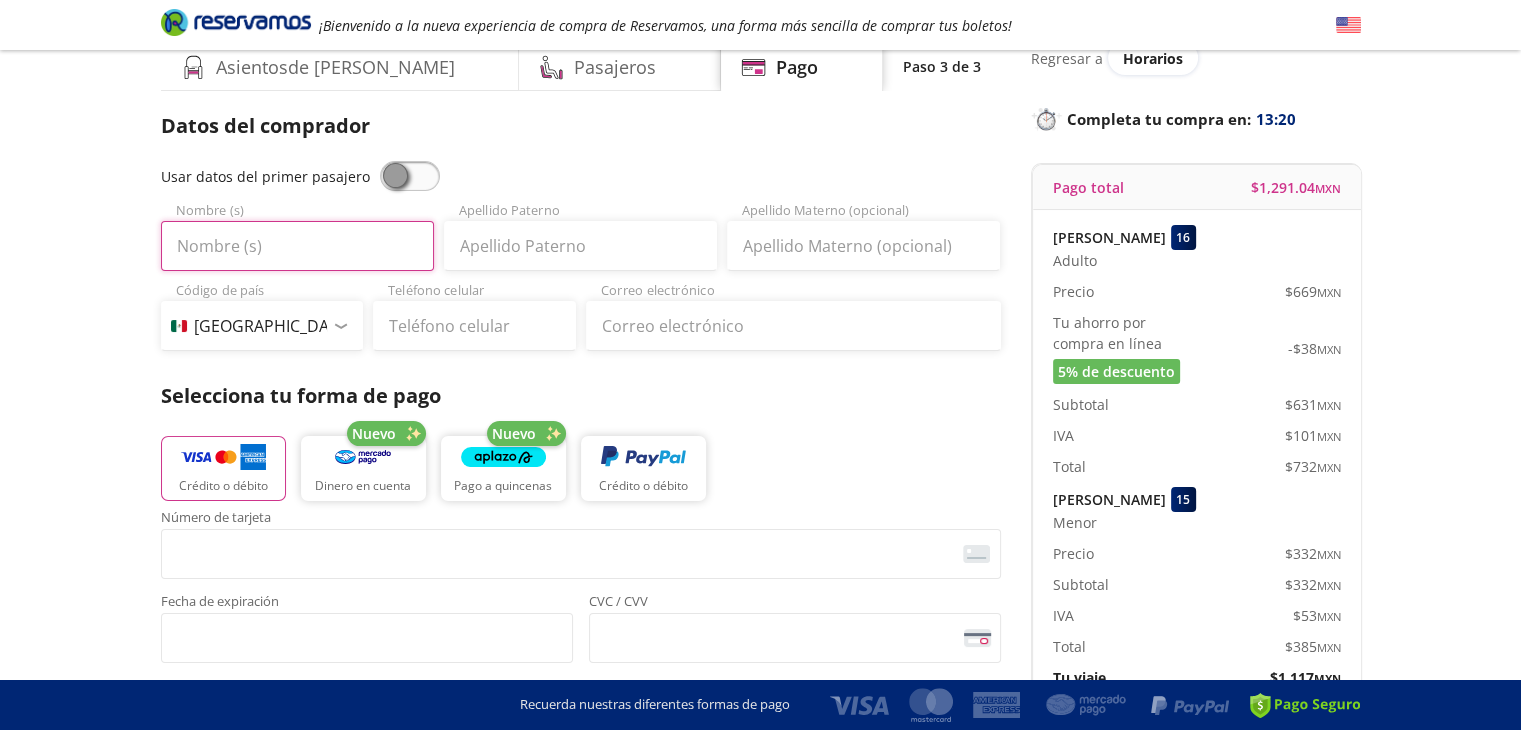 type on "[PERSON_NAME]" 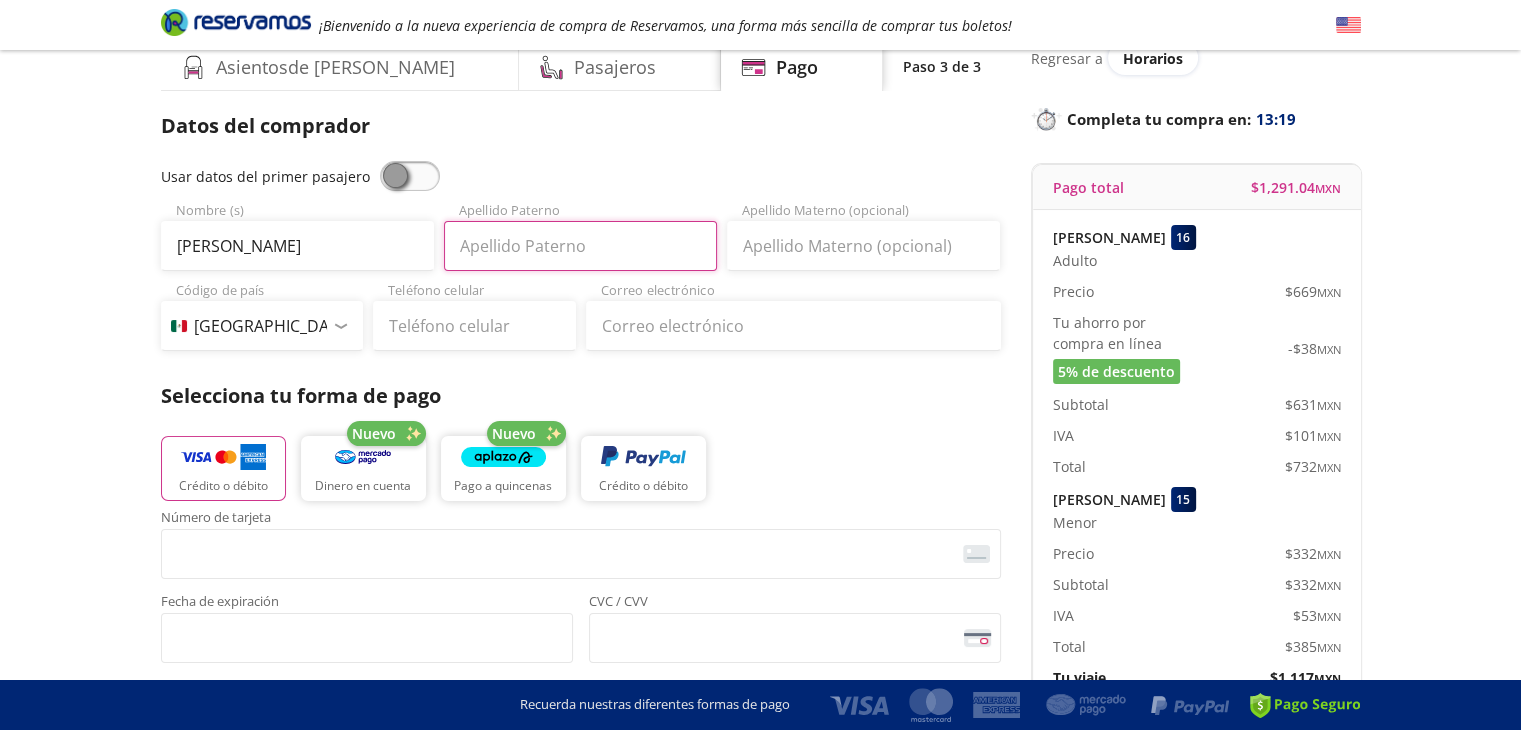 click on "Apellido Paterno" at bounding box center (580, 246) 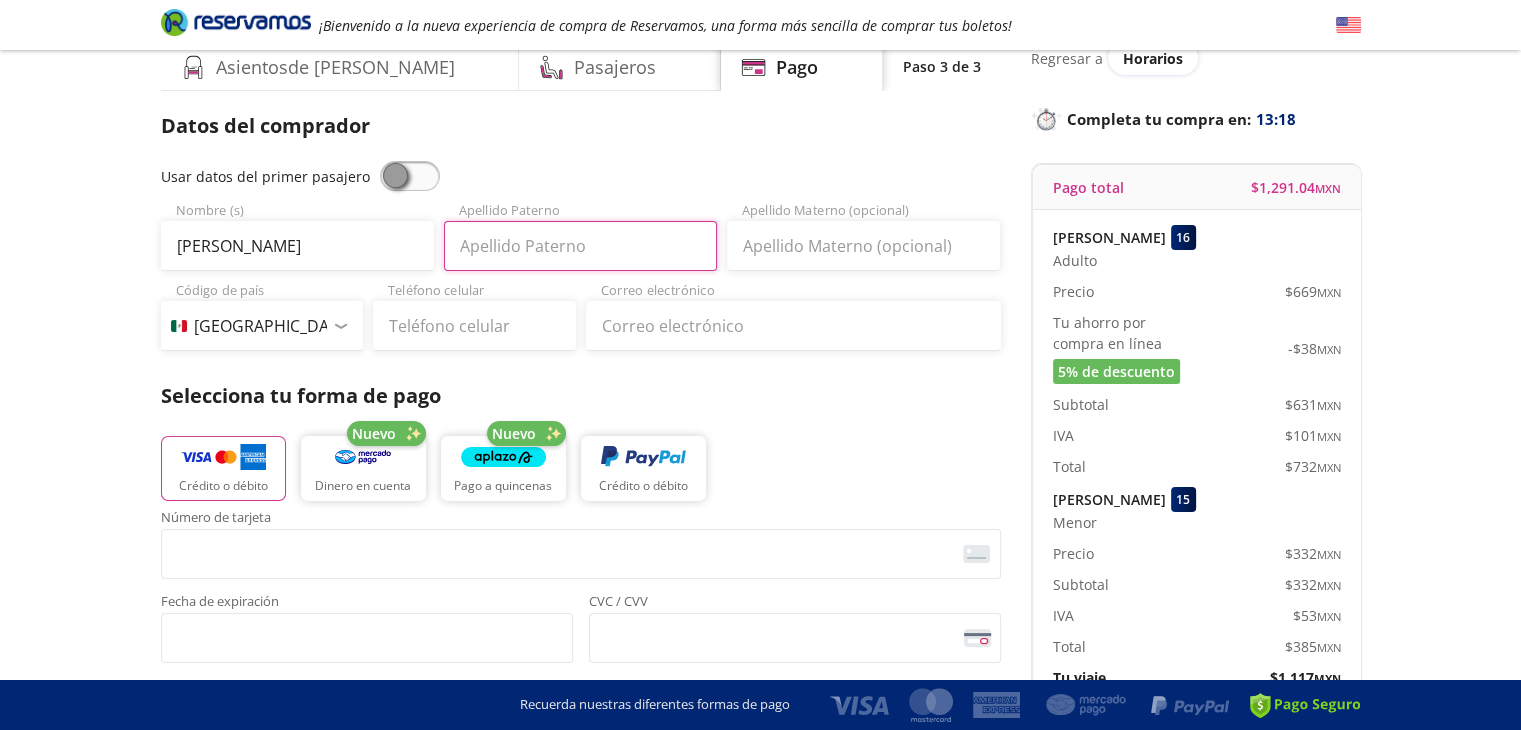 type on "Morán" 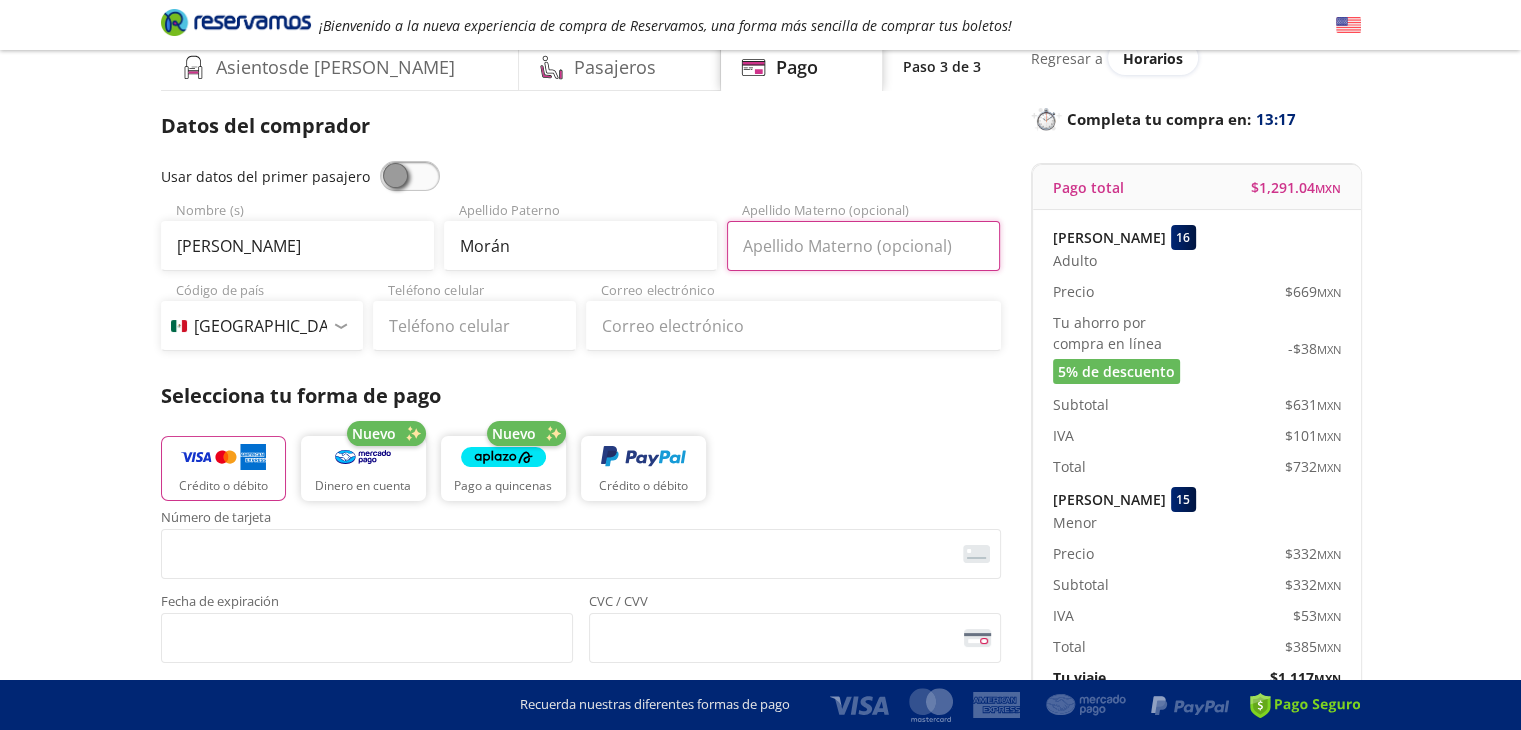 click on "Apellido Materno (opcional)" at bounding box center [863, 246] 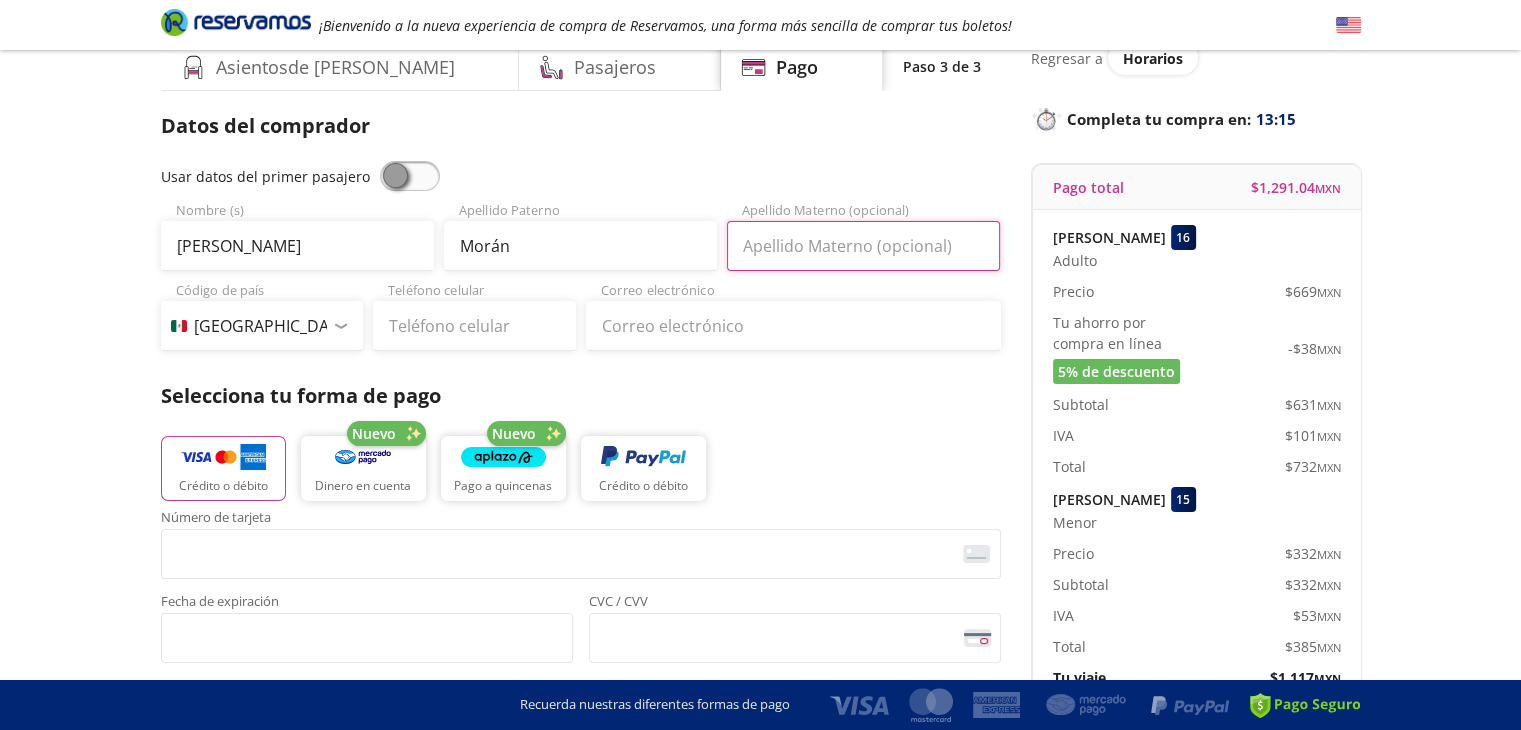 click on "Apellido Materno (opcional)" at bounding box center [863, 246] 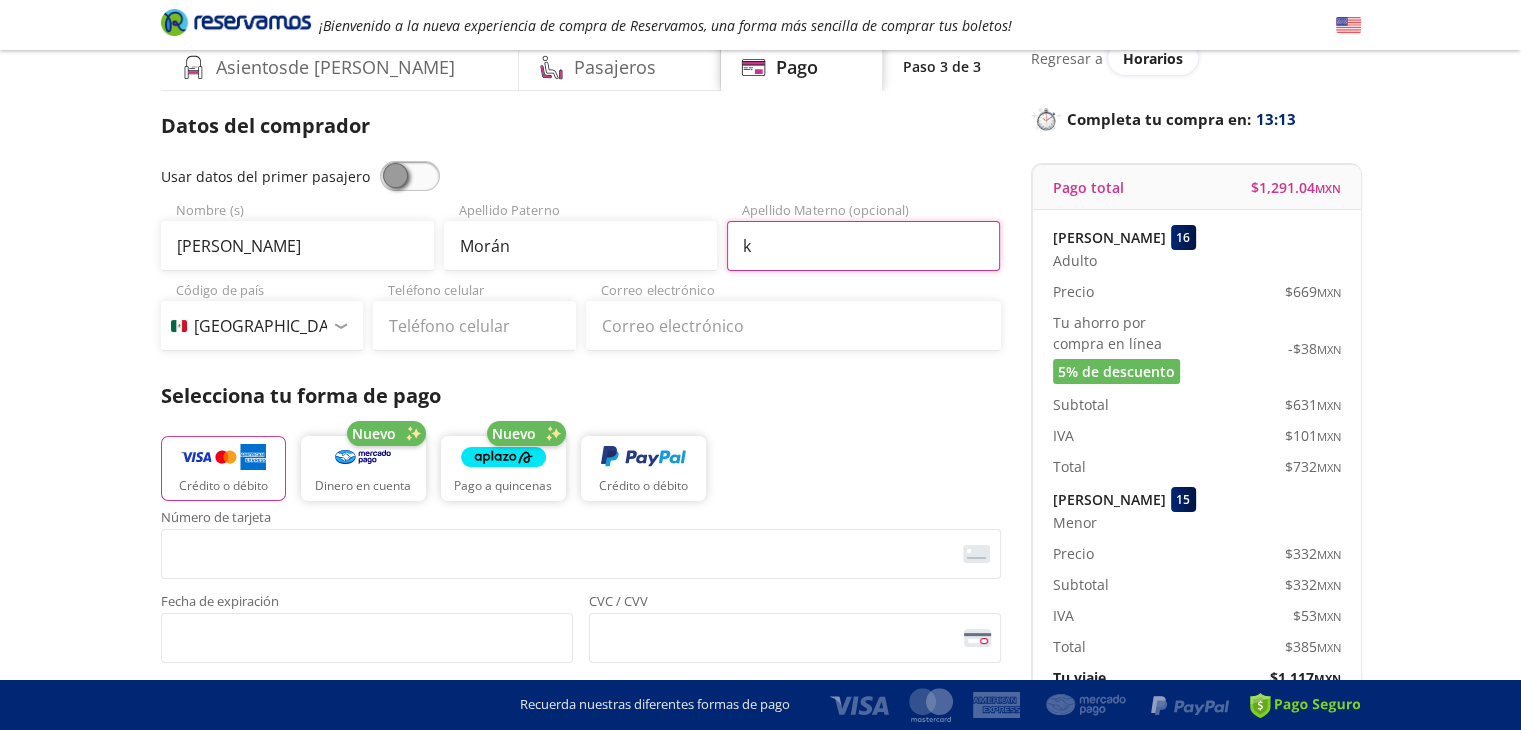 type on "[PERSON_NAME]" 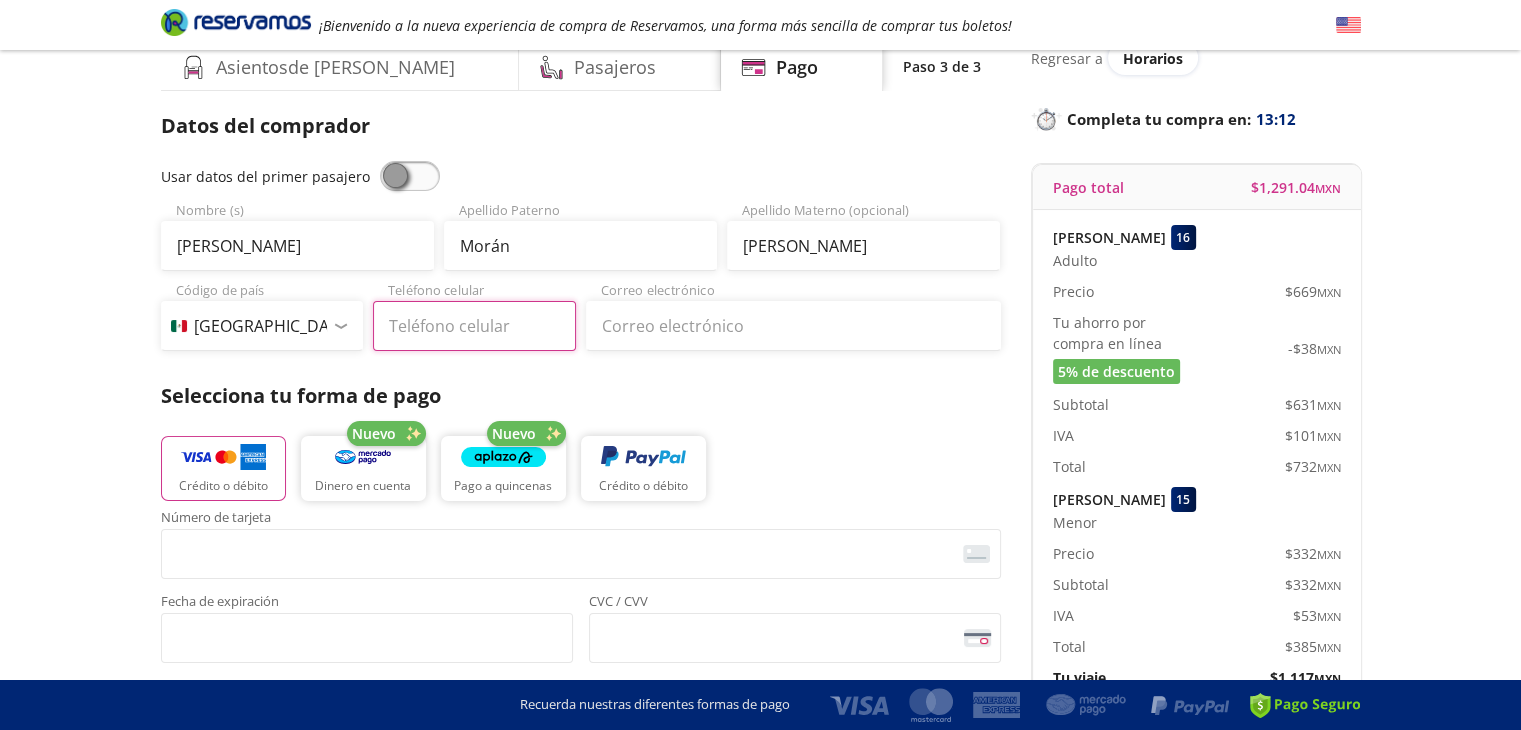 click on "Teléfono celular" at bounding box center (474, 326) 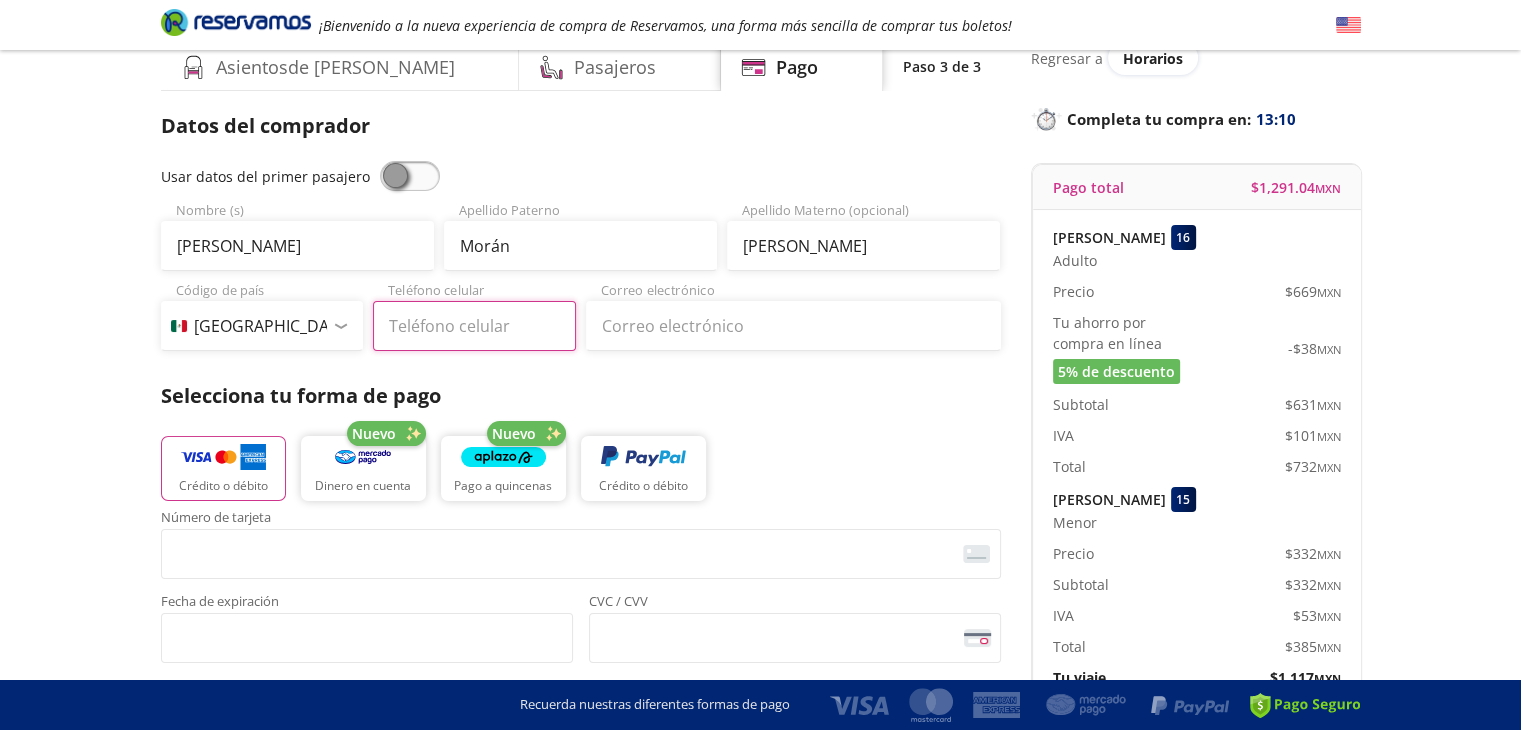 type on "312 194 9662" 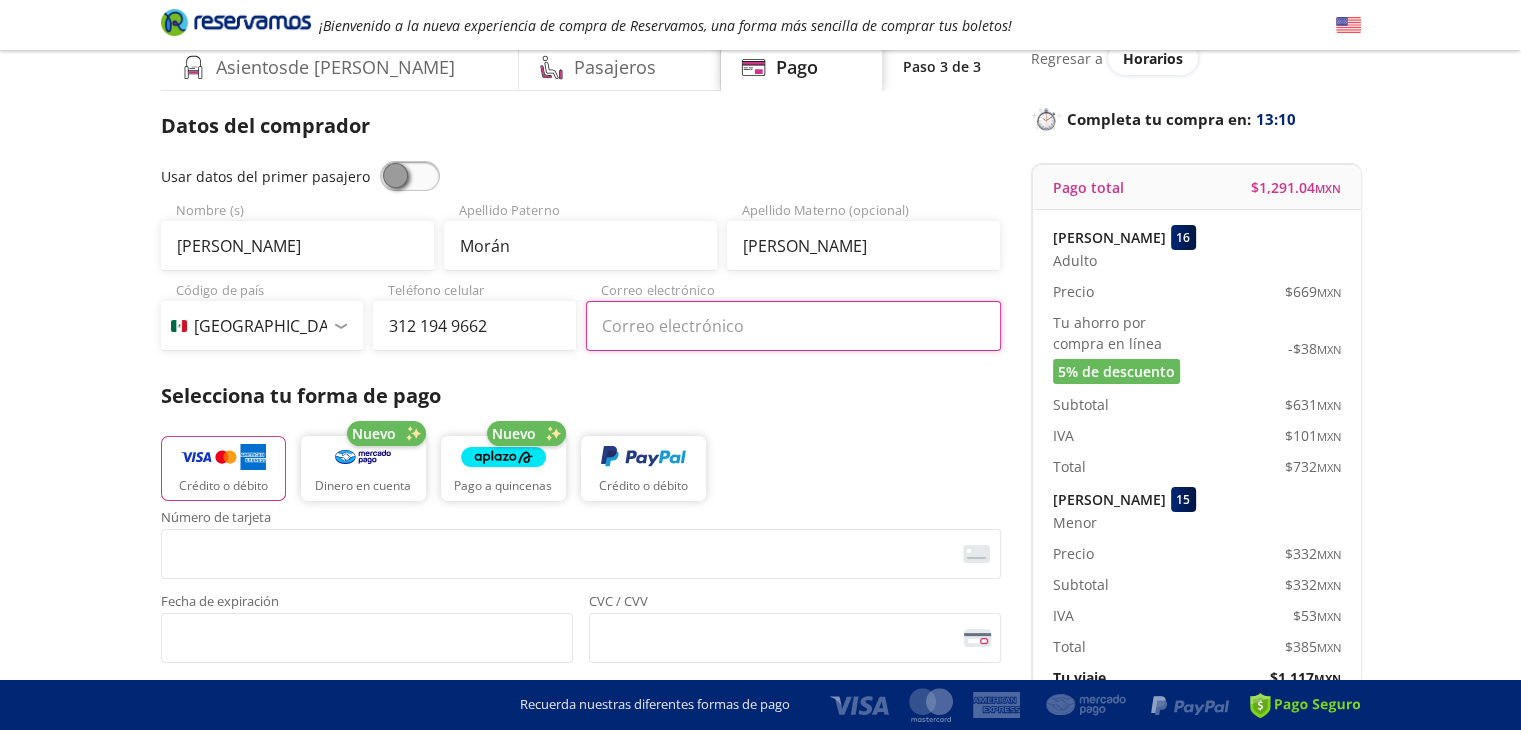 type on "[EMAIL_ADDRESS][DOMAIN_NAME]" 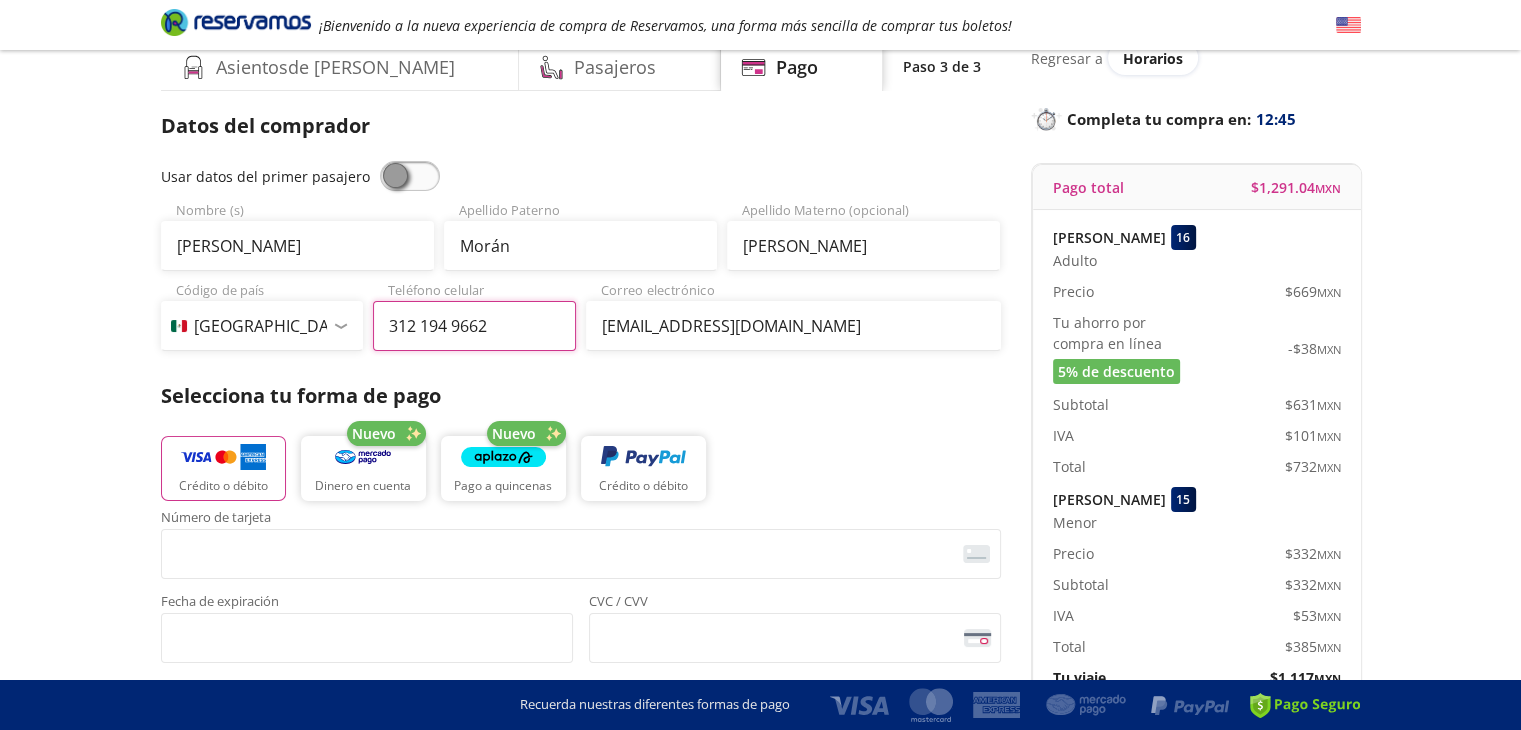 scroll, scrollTop: 0, scrollLeft: 0, axis: both 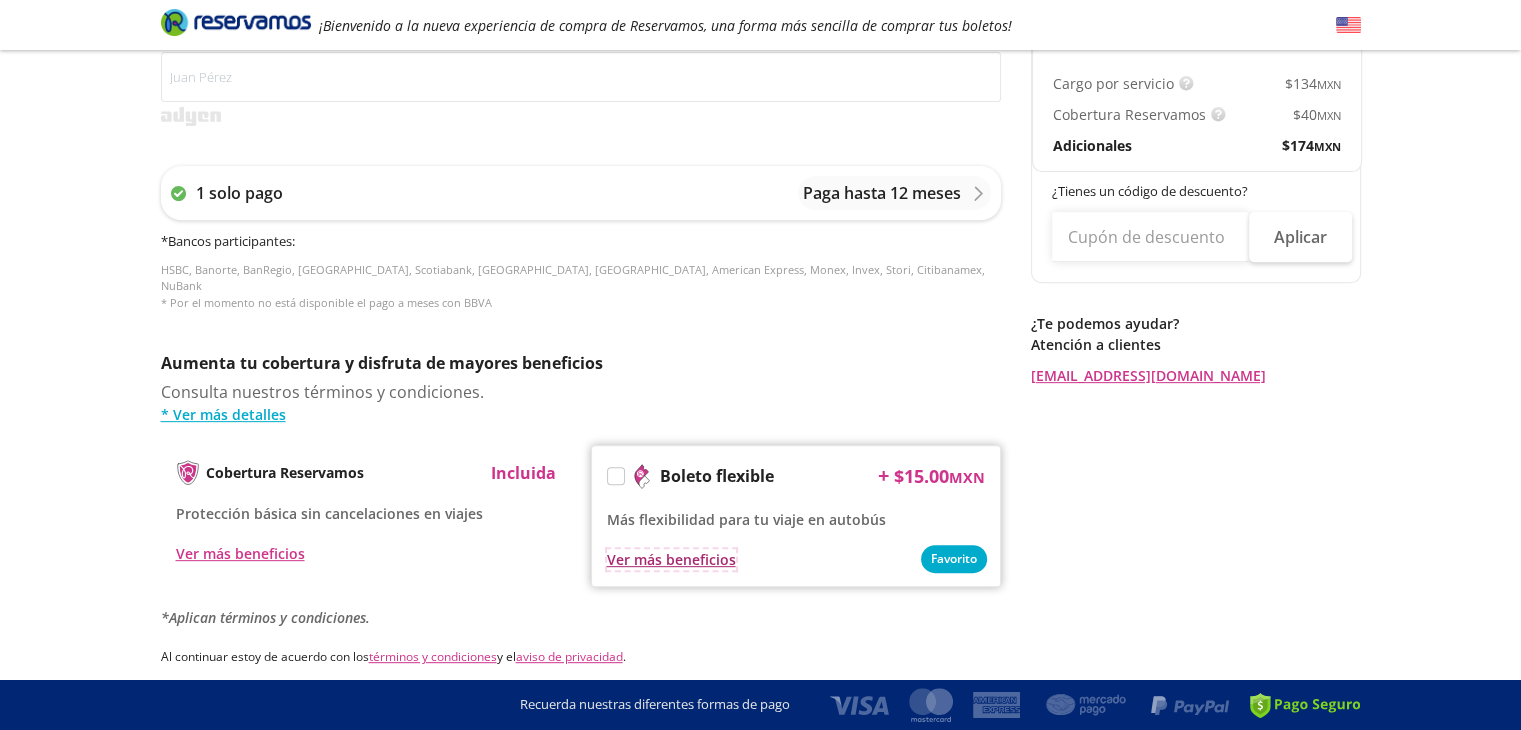 click on "Ver más beneficios" at bounding box center (671, 559) 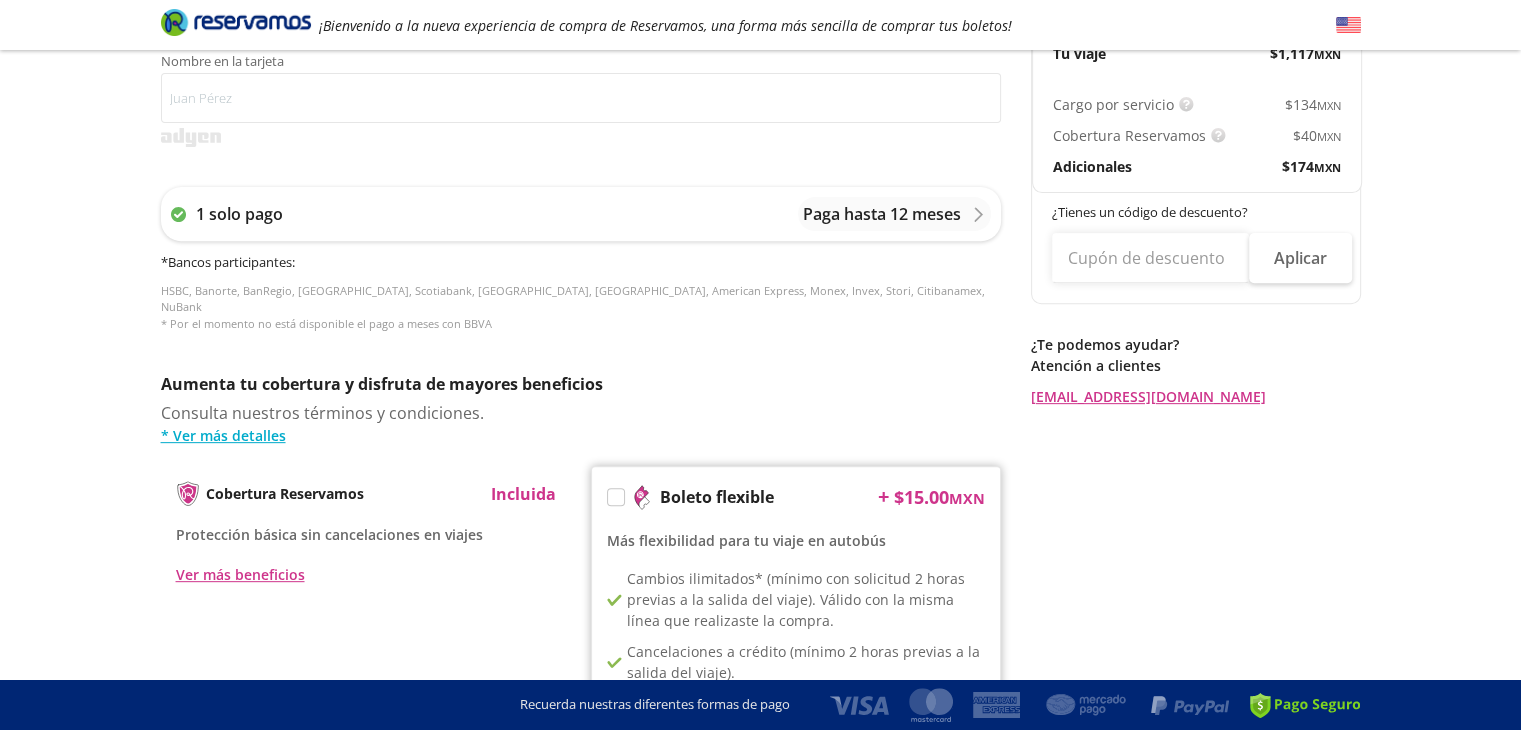 scroll, scrollTop: 712, scrollLeft: 0, axis: vertical 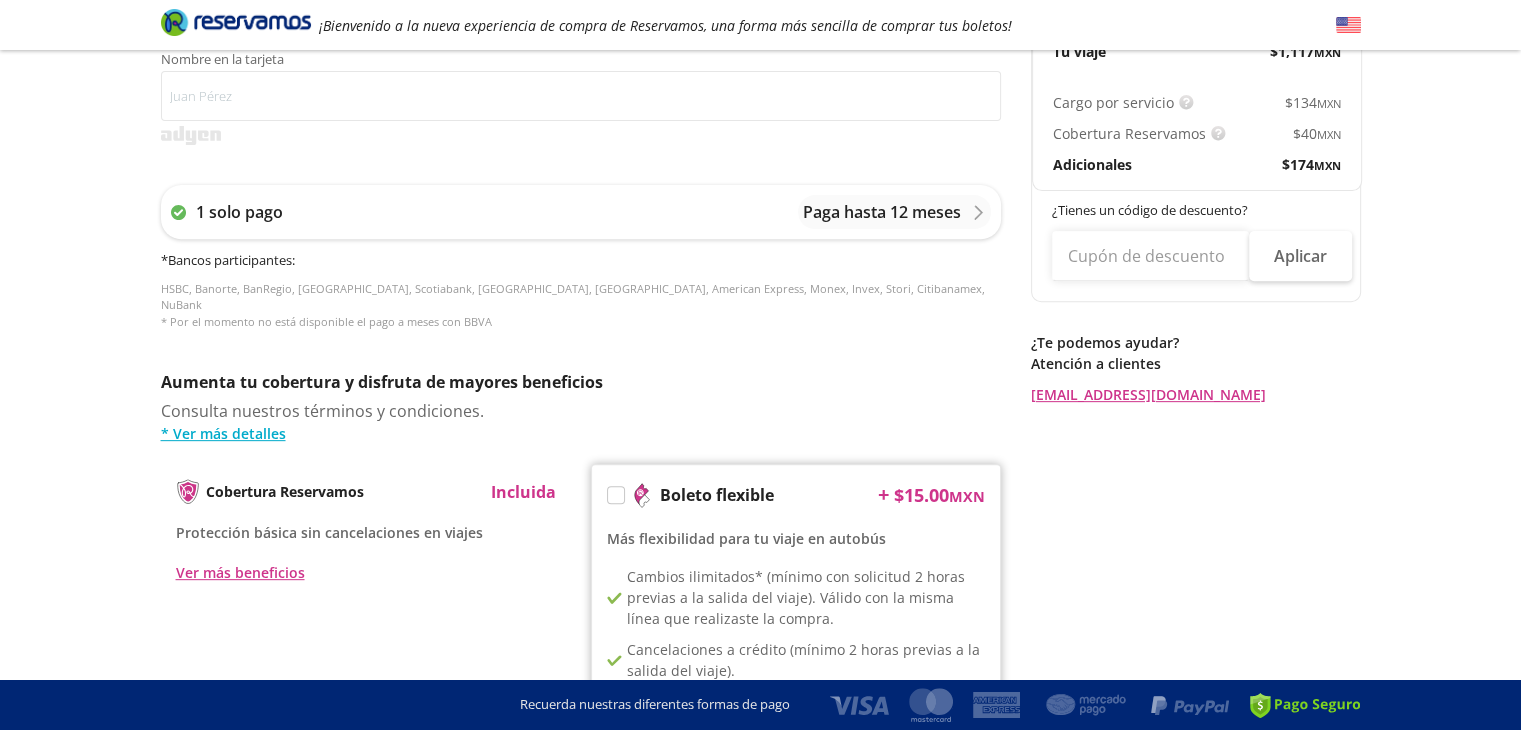 click at bounding box center [616, 495] 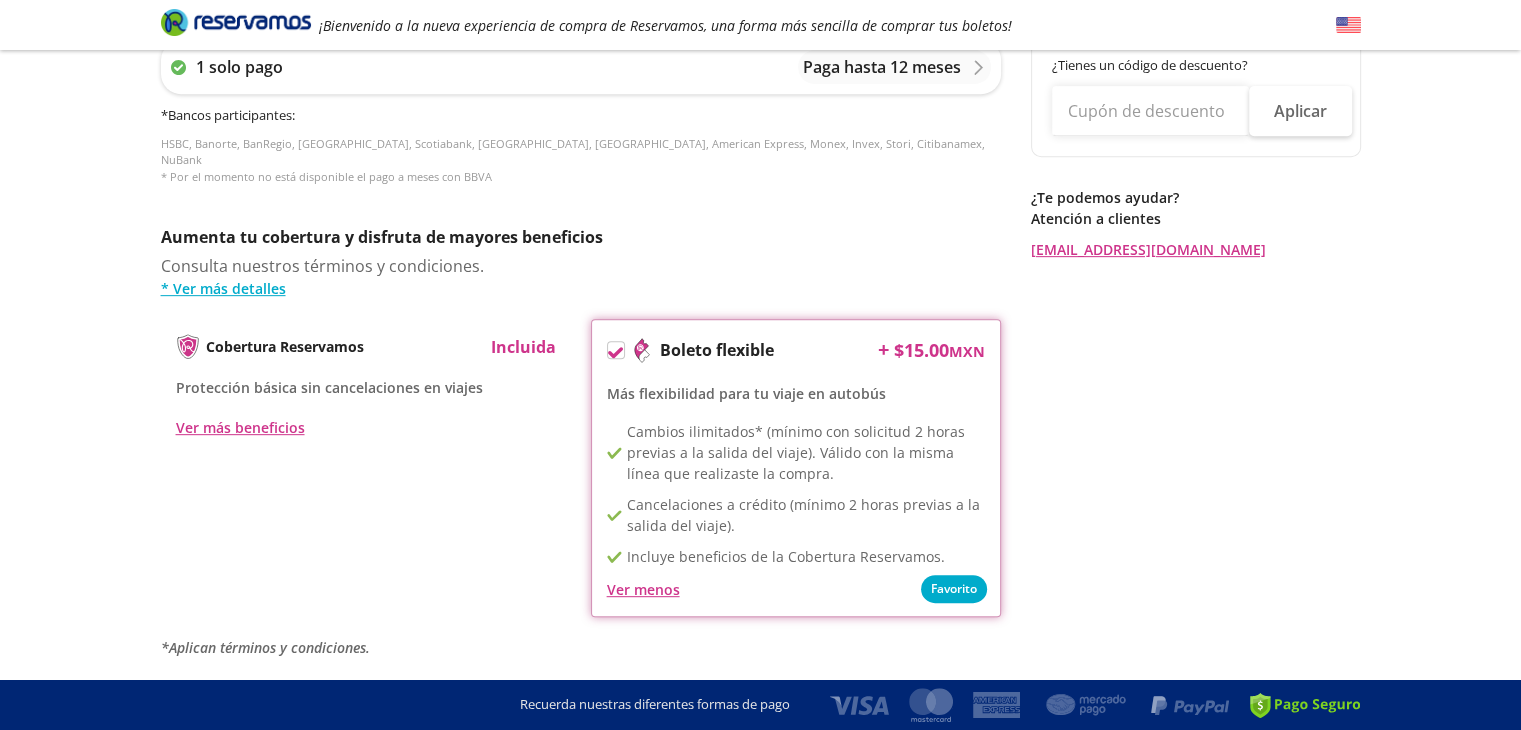 scroll, scrollTop: 861, scrollLeft: 0, axis: vertical 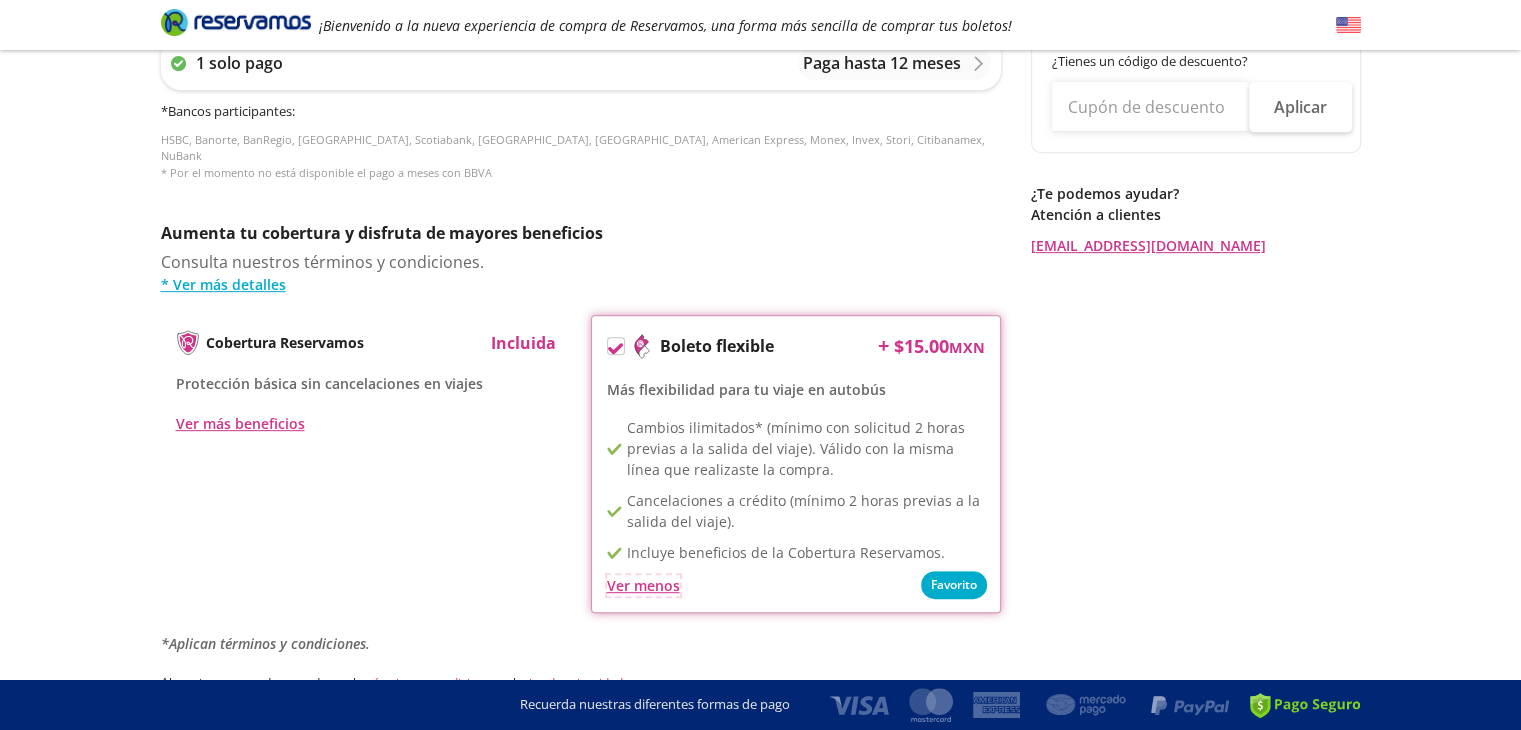 click on "Ver menos" at bounding box center (643, 585) 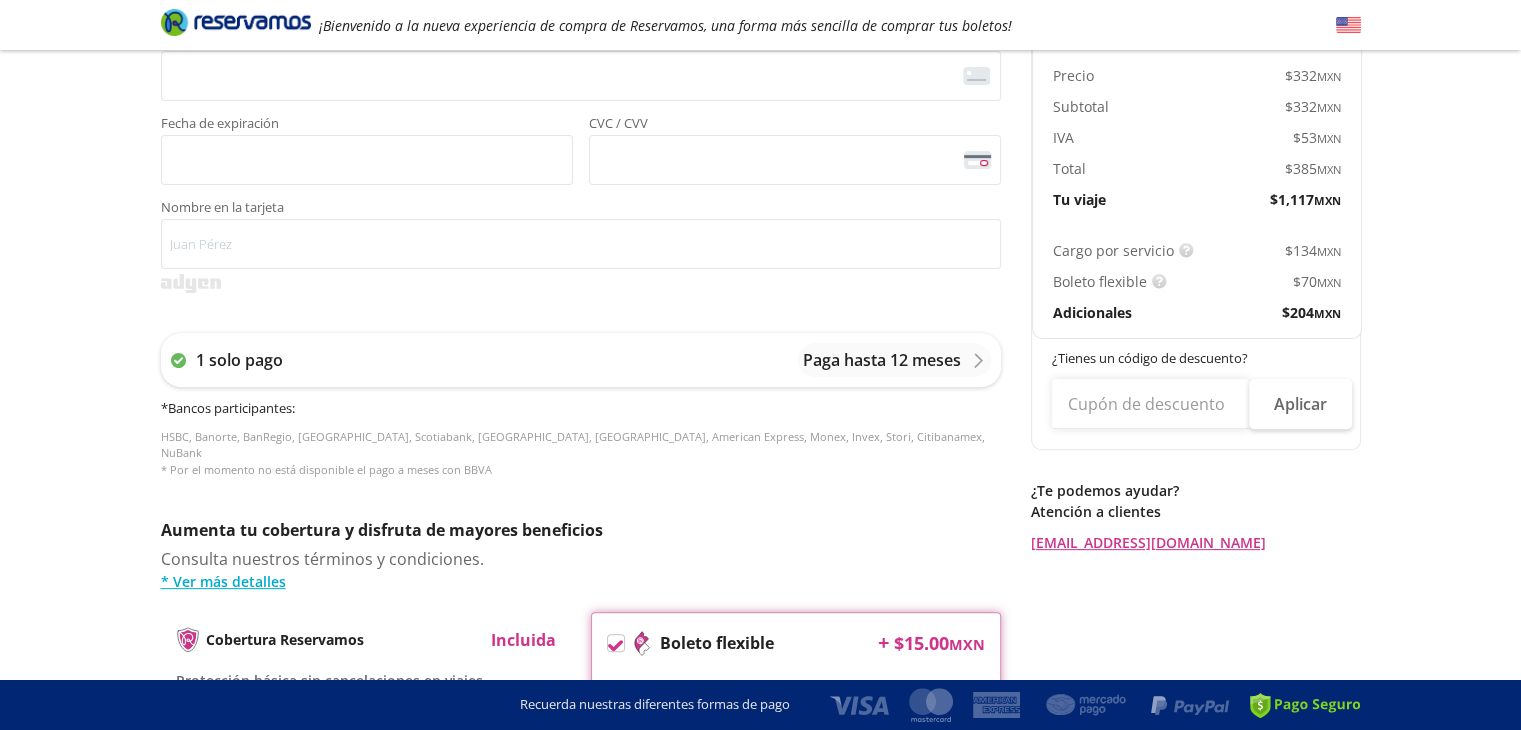scroll, scrollTop: 539, scrollLeft: 0, axis: vertical 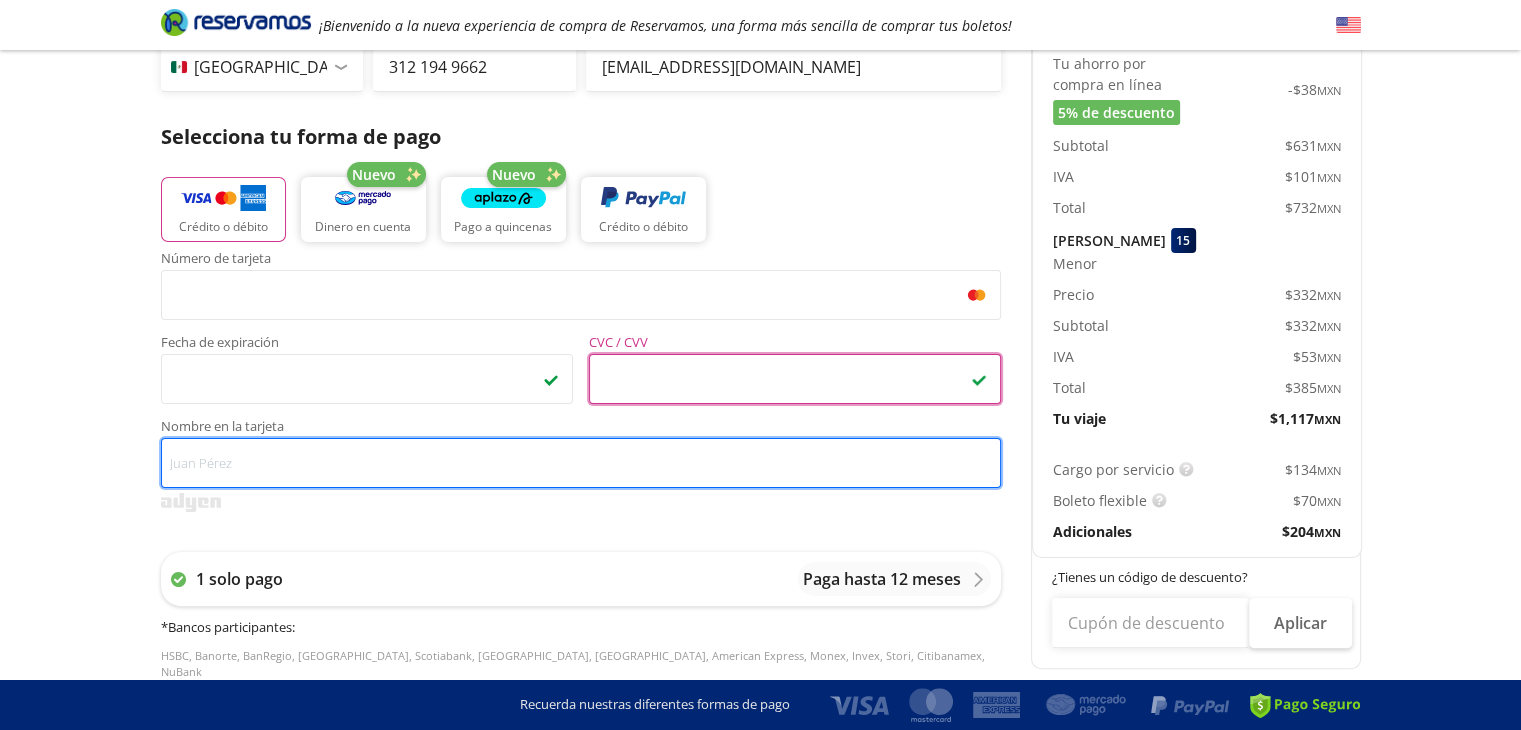 click on "Nombre en la tarjeta" at bounding box center [581, 463] 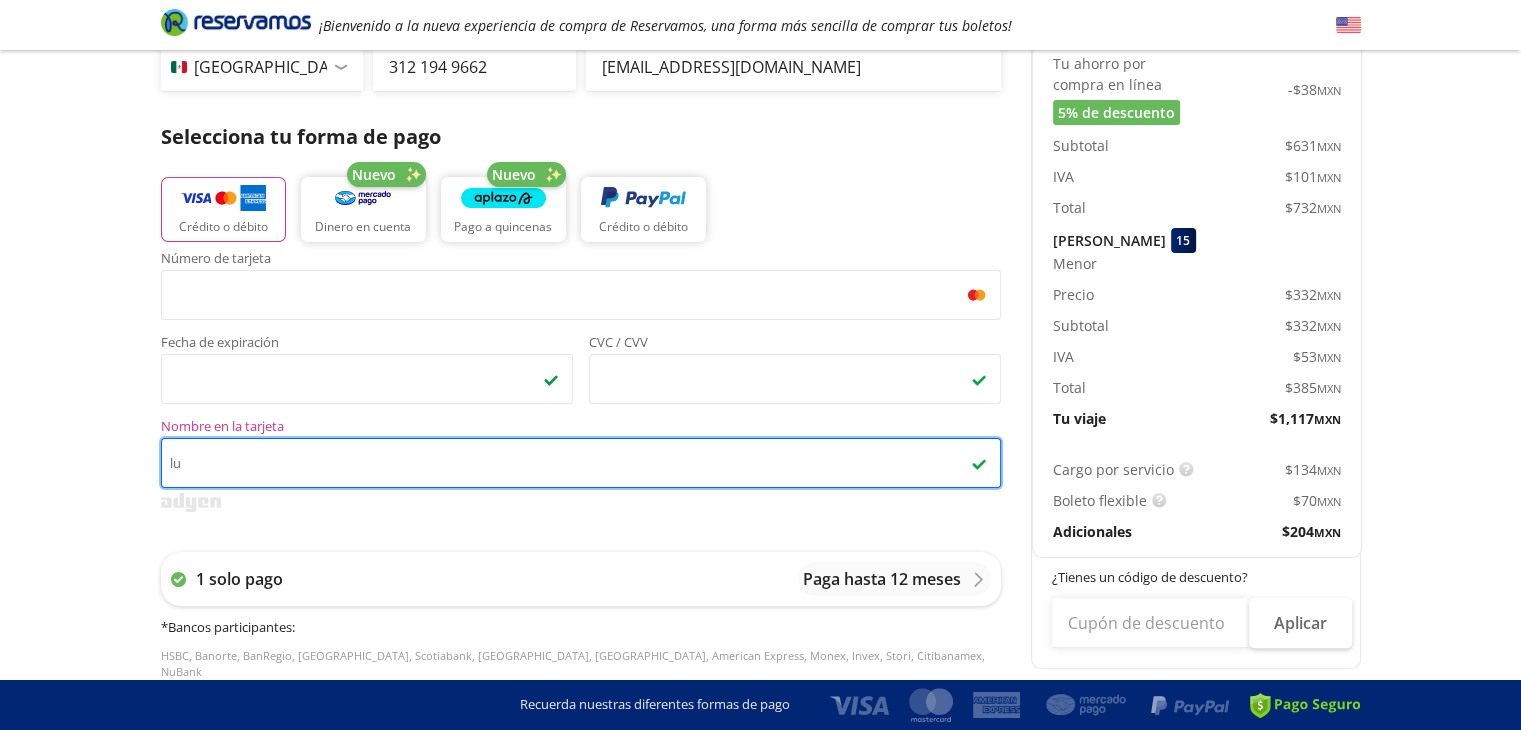 type on "l" 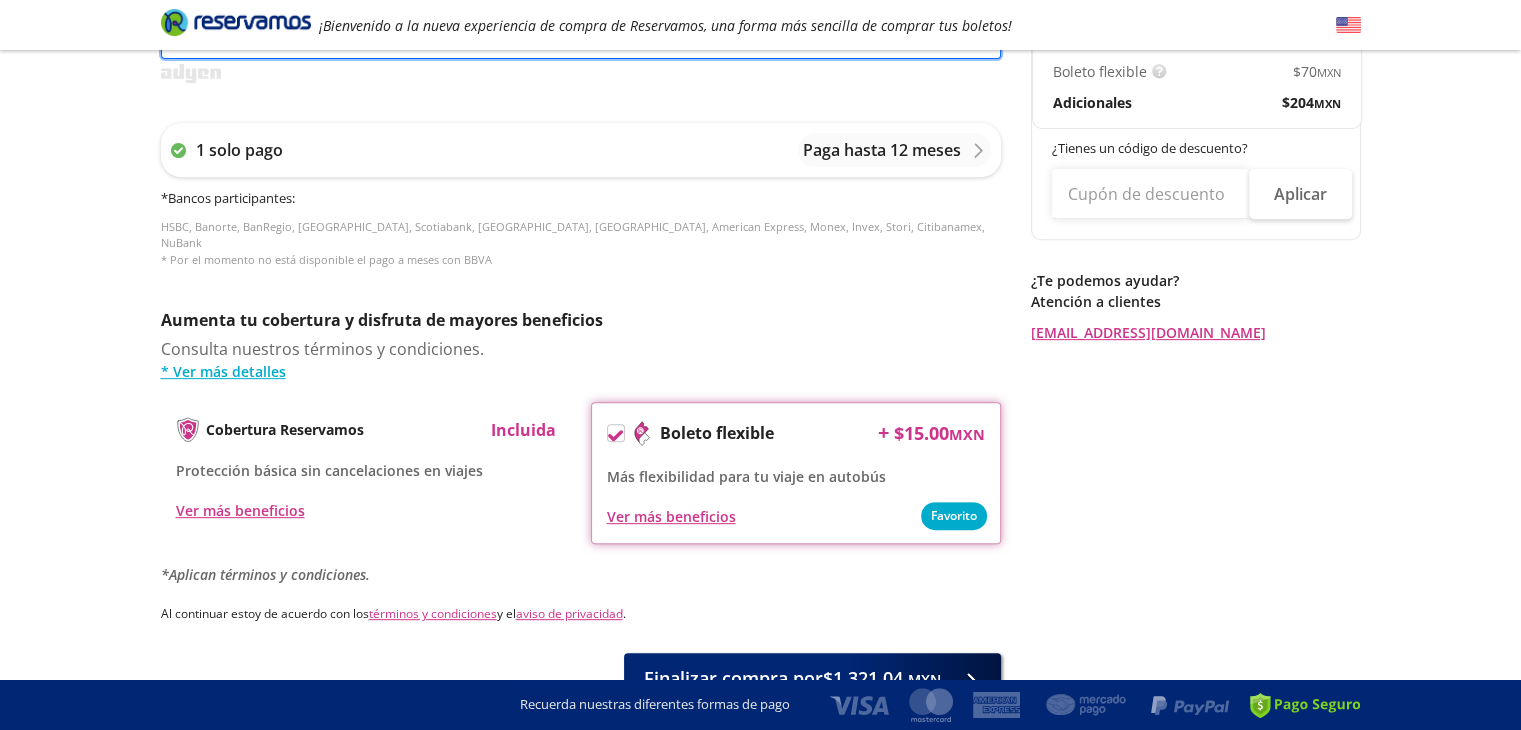 scroll, scrollTop: 872, scrollLeft: 0, axis: vertical 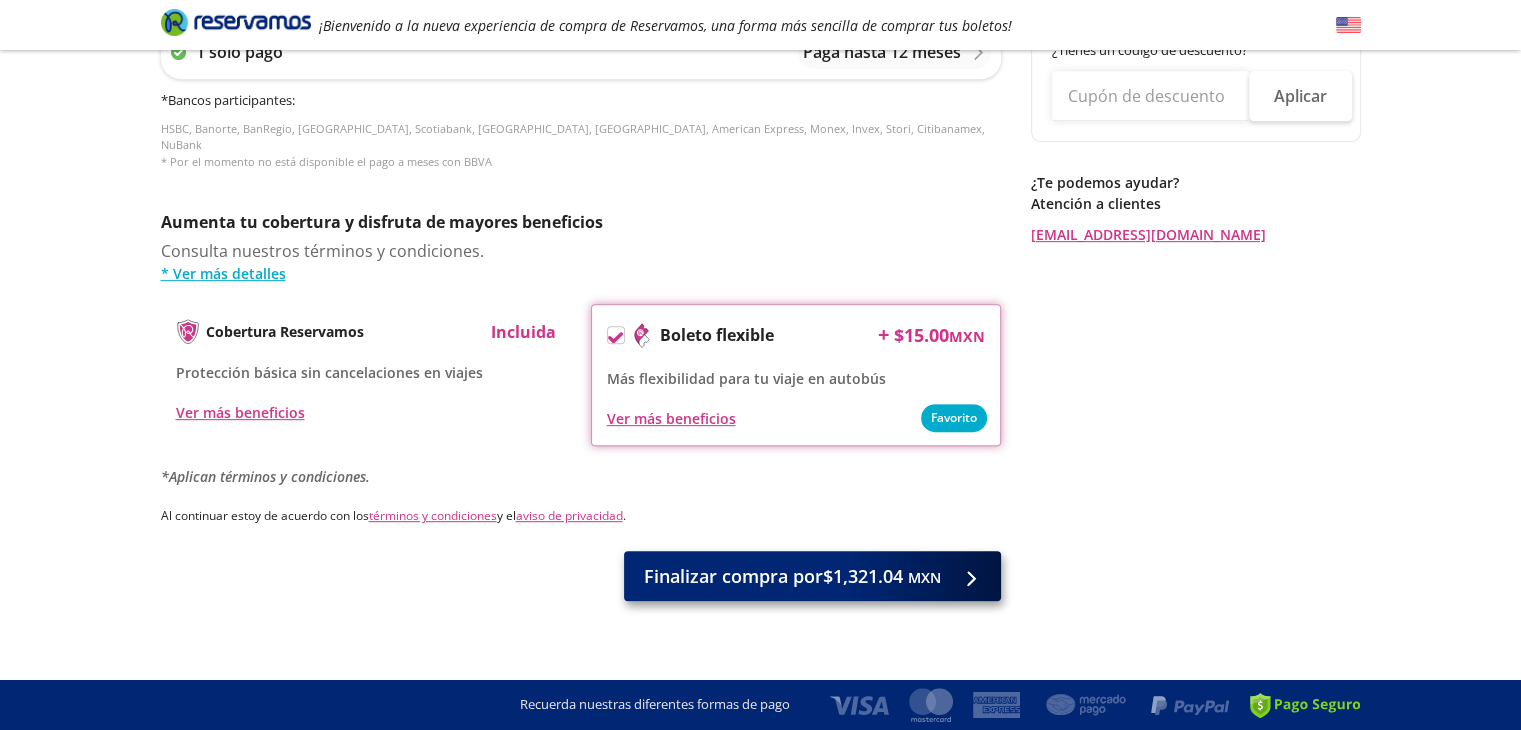 type on "[PERSON_NAME]" 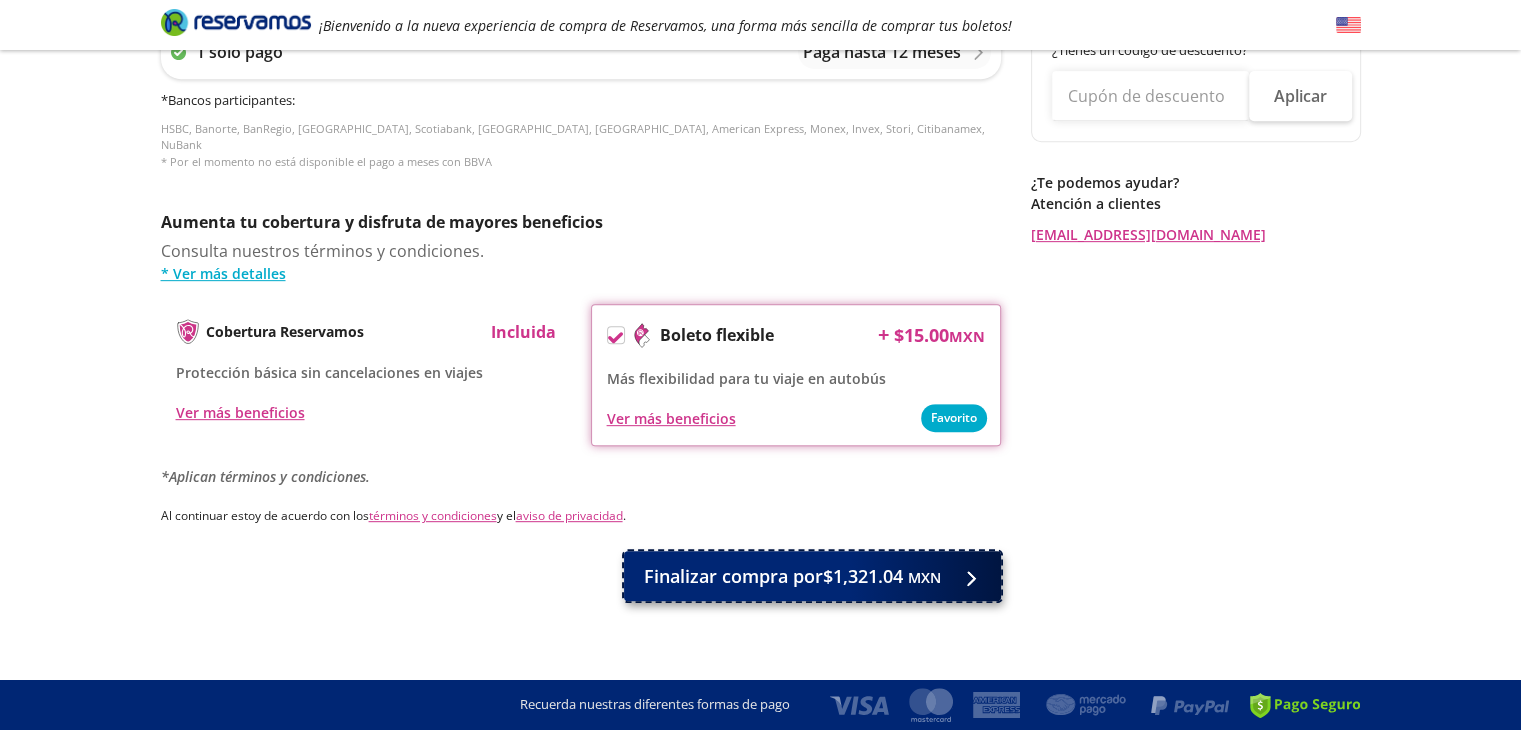 click on "MXN" at bounding box center (924, 577) 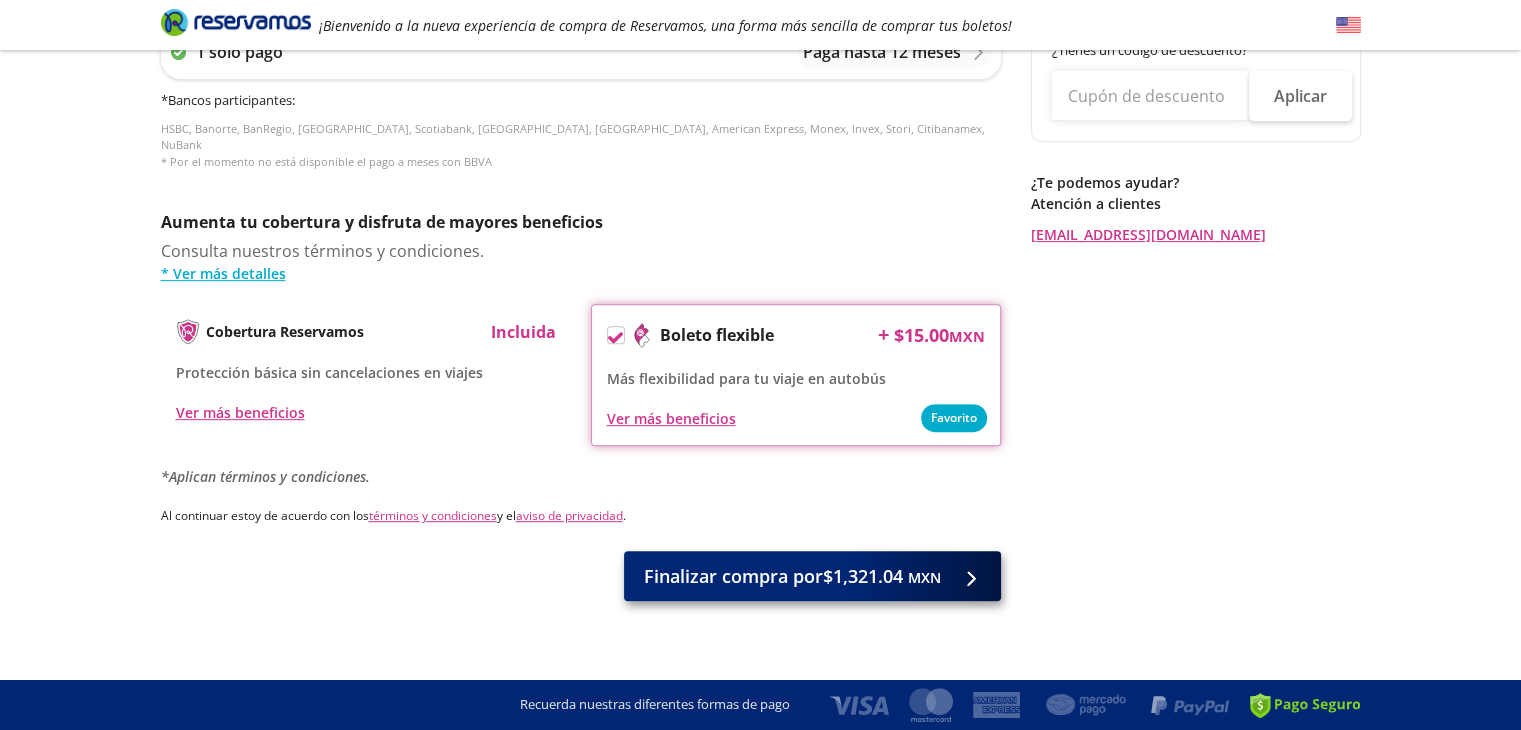 scroll, scrollTop: 0, scrollLeft: 0, axis: both 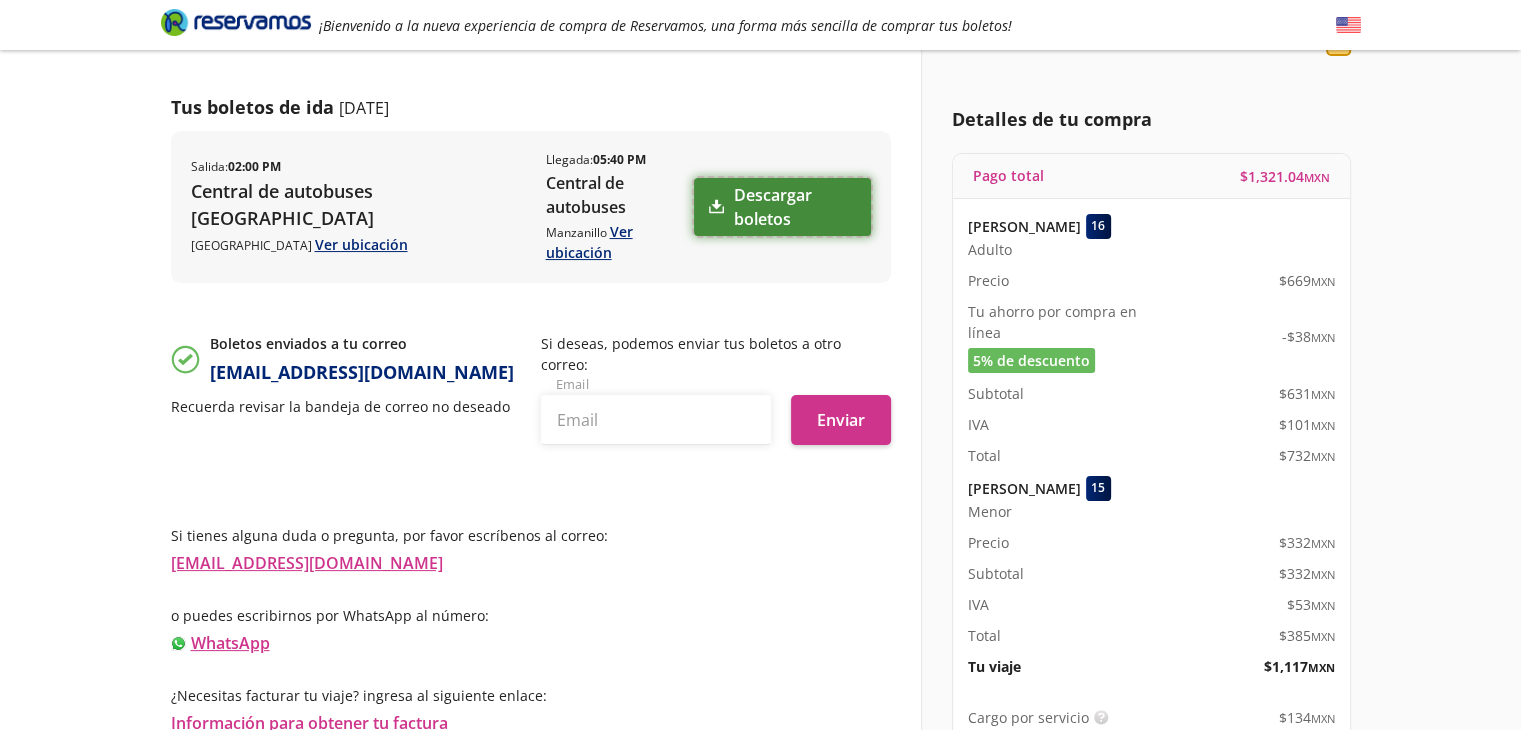 click on "Descargar boletos" at bounding box center [782, 207] 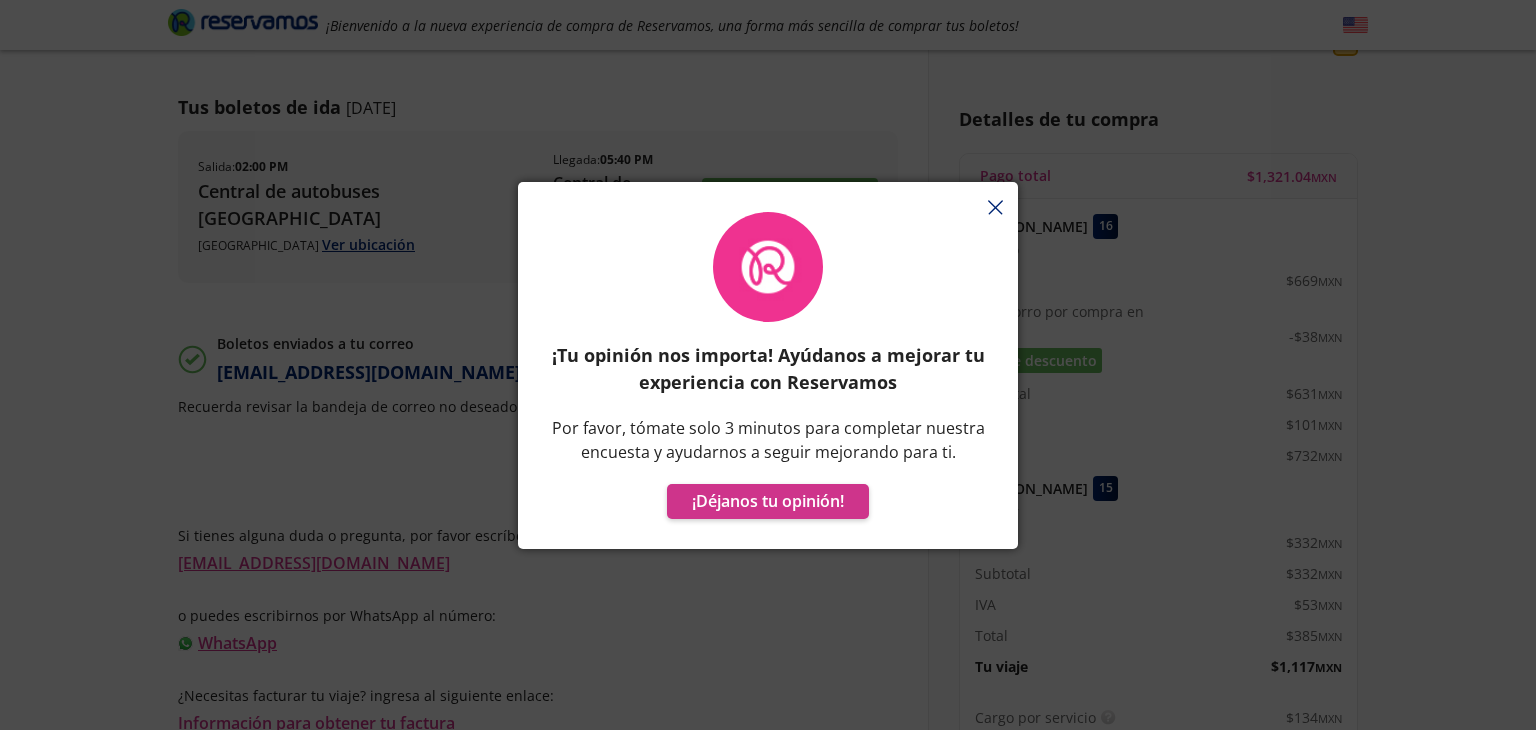 click on "¡Tu opinión nos importa! Ayúdanos a mejorar tu experiencia con Reservamos Por favor, tómate solo 3 minutos para completar nuestra encuesta y ayudarnos a seguir mejorando para ti. ¡Déjanos tu opinión!" at bounding box center [768, 375] 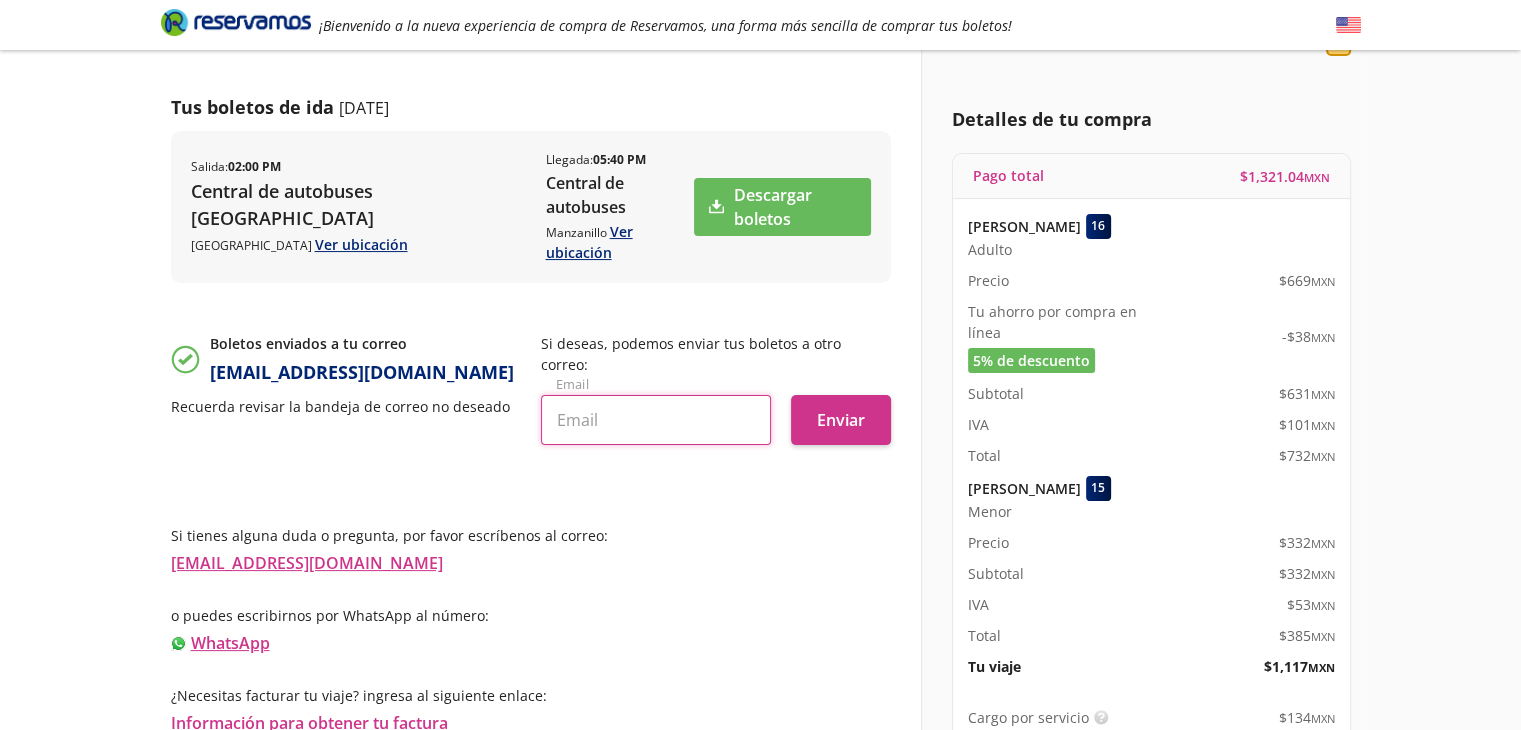 click at bounding box center (656, 420) 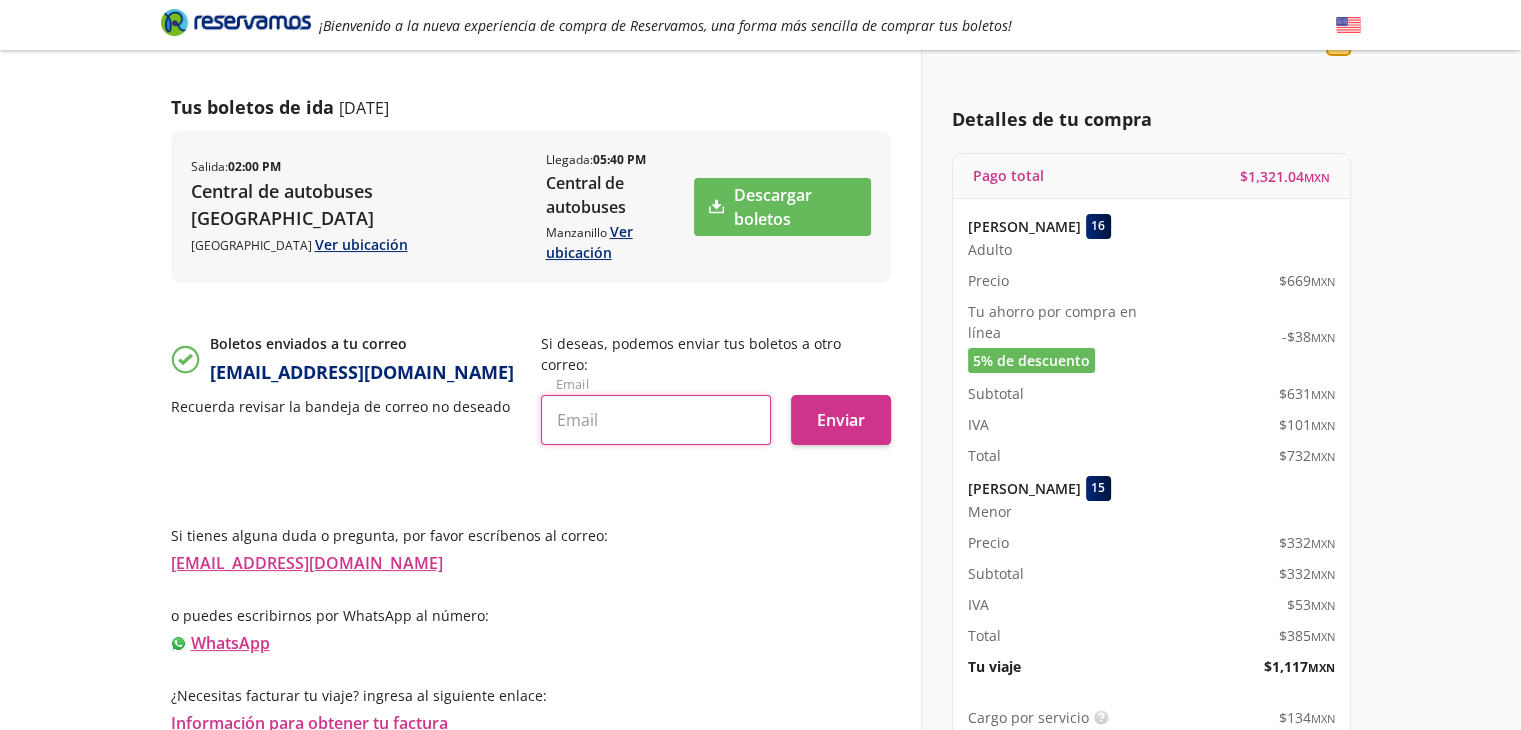 type on "[EMAIL_ADDRESS][DOMAIN_NAME]" 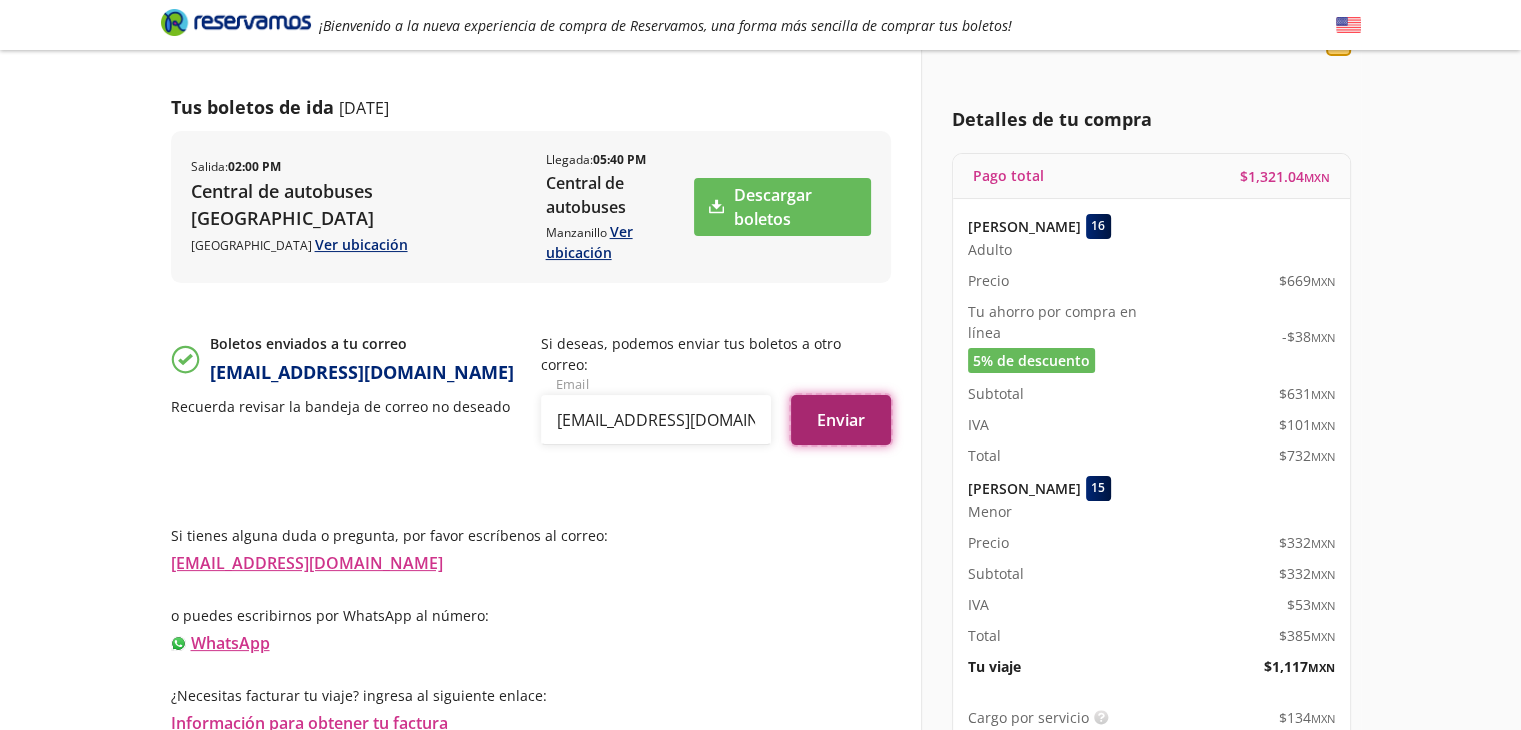 click on "Enviar" at bounding box center [841, 420] 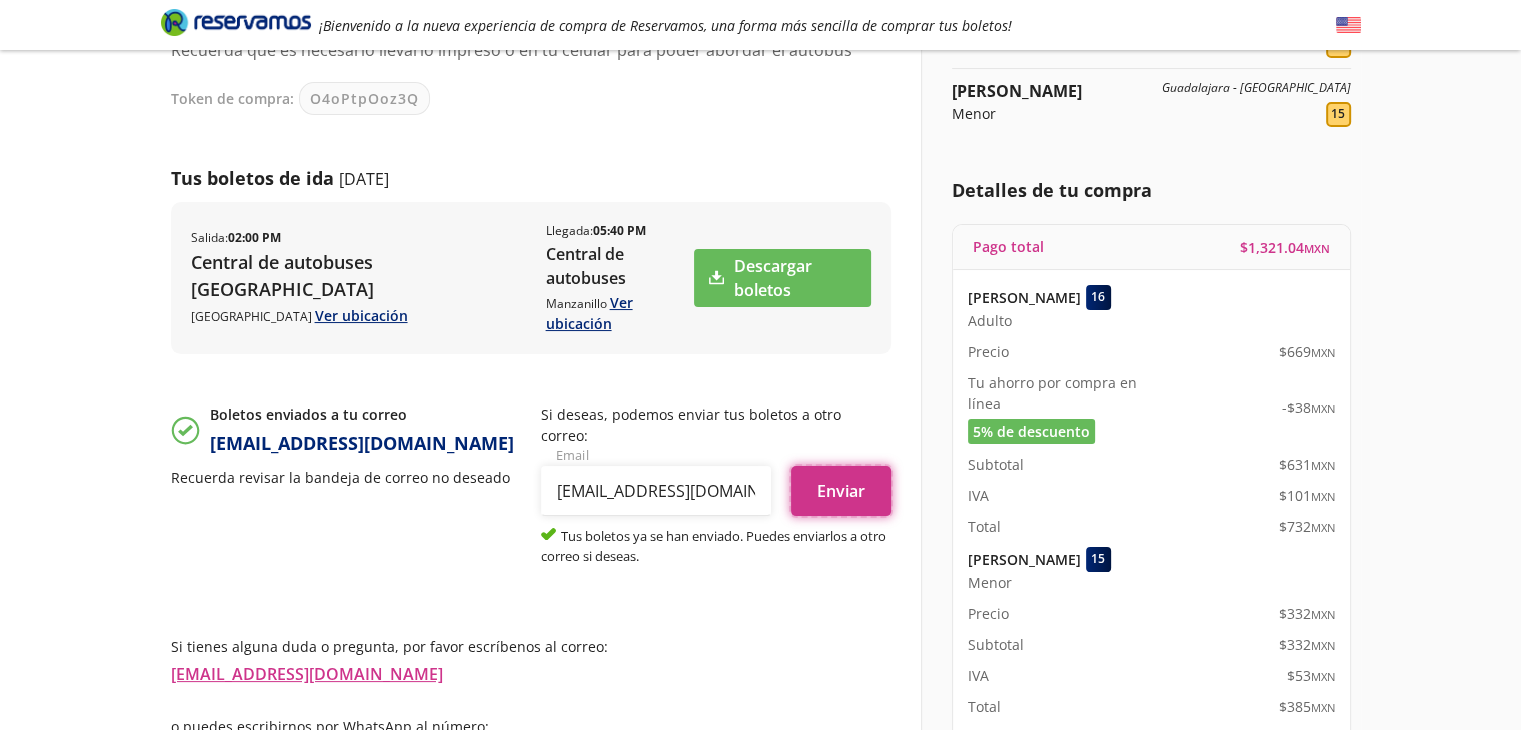 scroll, scrollTop: 0, scrollLeft: 0, axis: both 